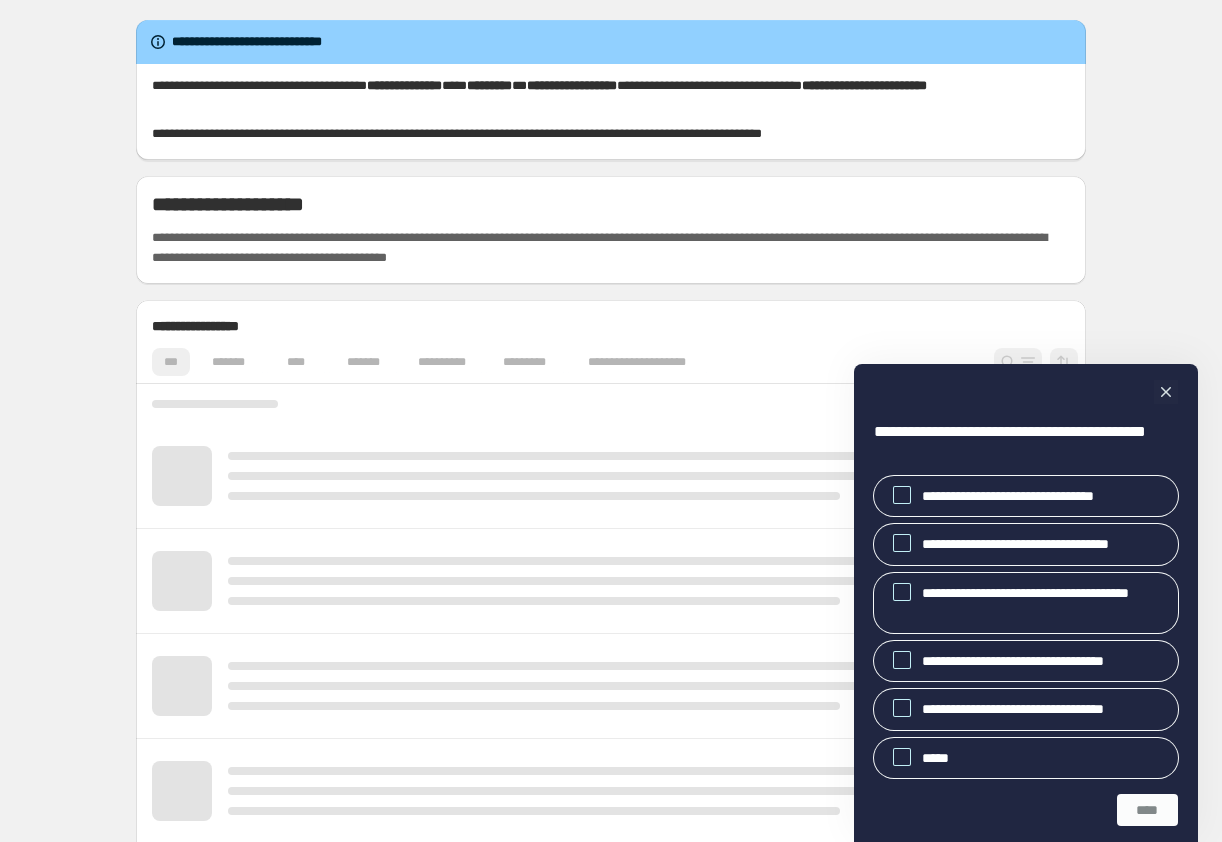 scroll, scrollTop: 0, scrollLeft: 0, axis: both 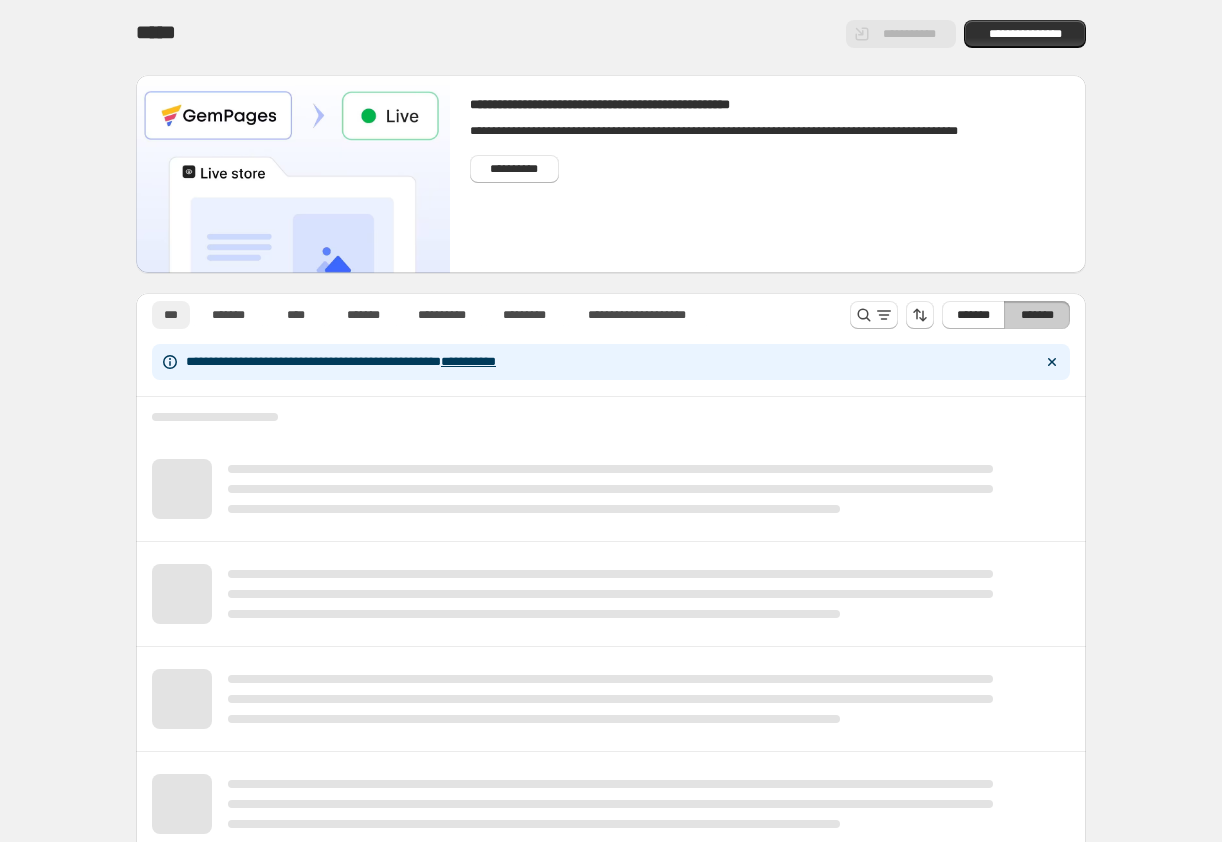 click on "*******" at bounding box center [363, 315] 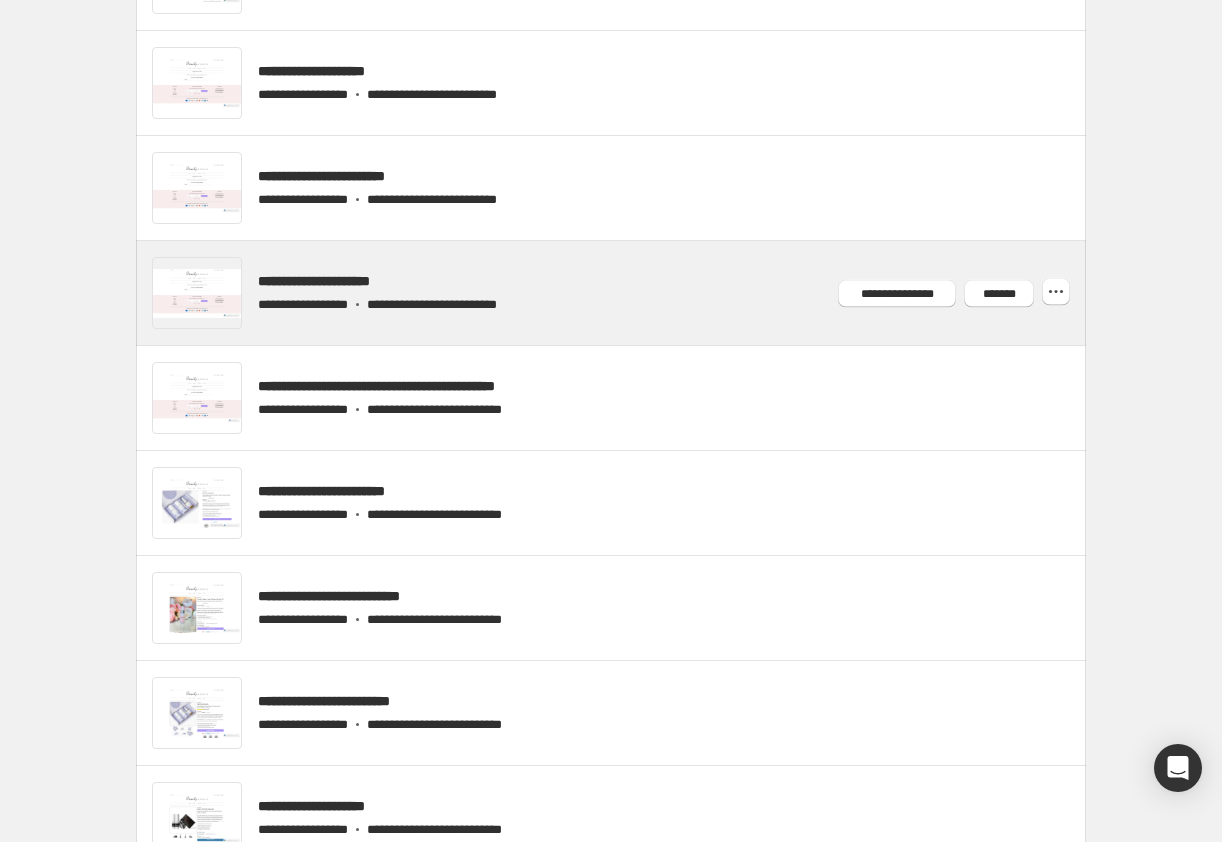 scroll, scrollTop: 585, scrollLeft: 0, axis: vertical 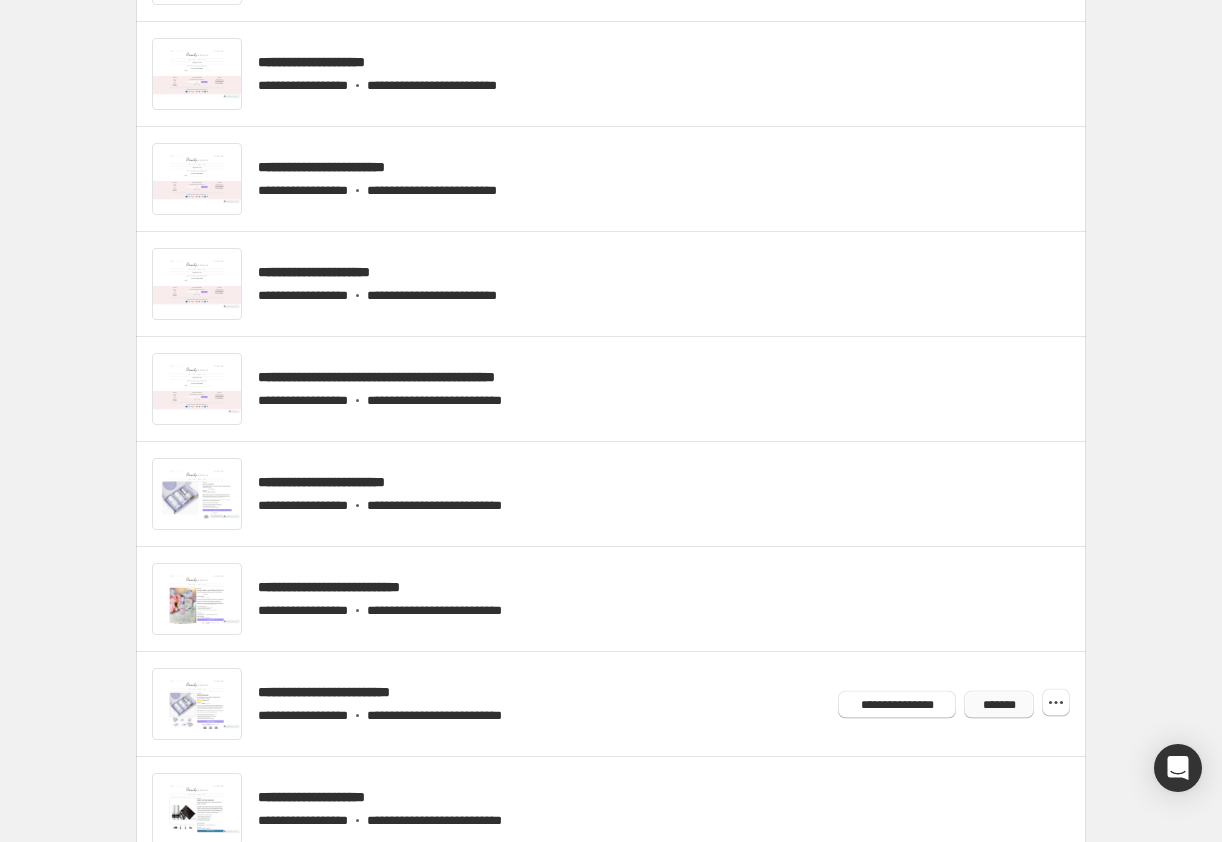 click on "*******" at bounding box center (999, 704) 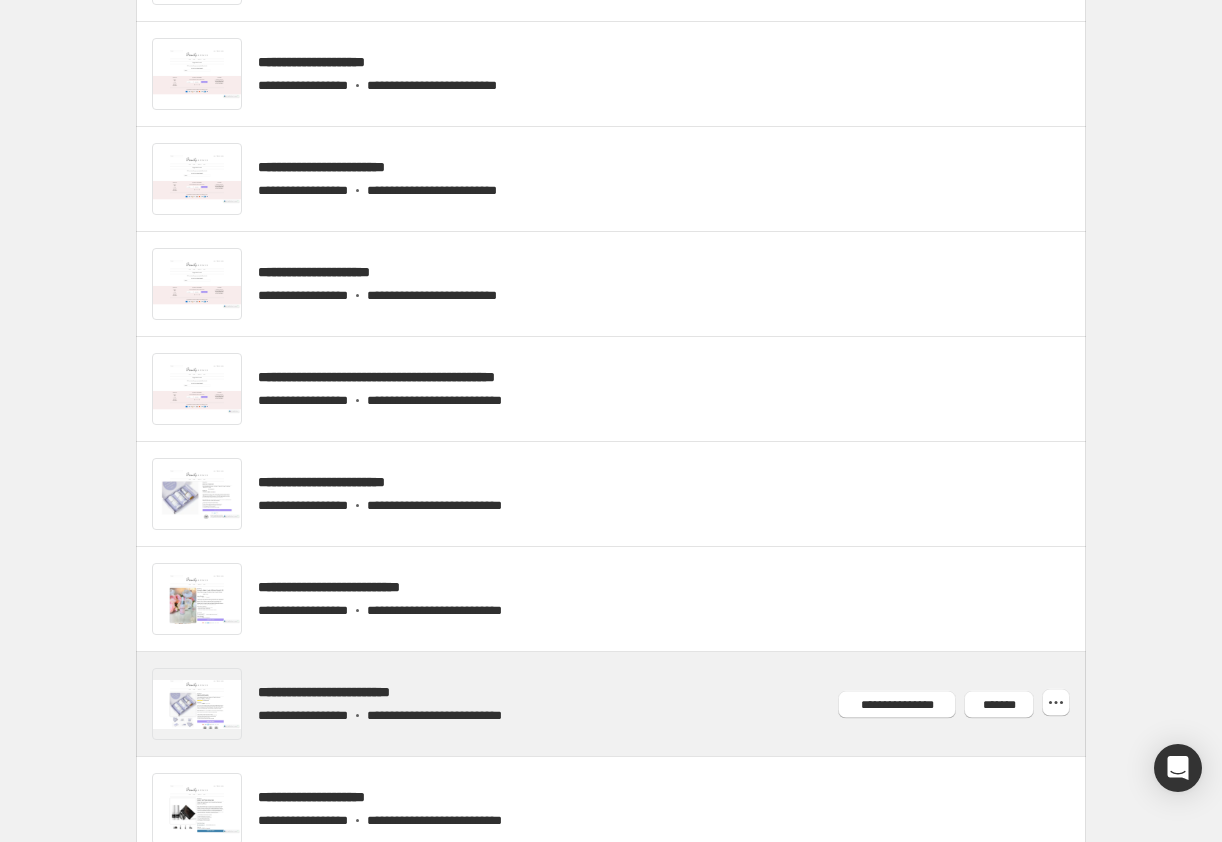 click at bounding box center [635, 704] 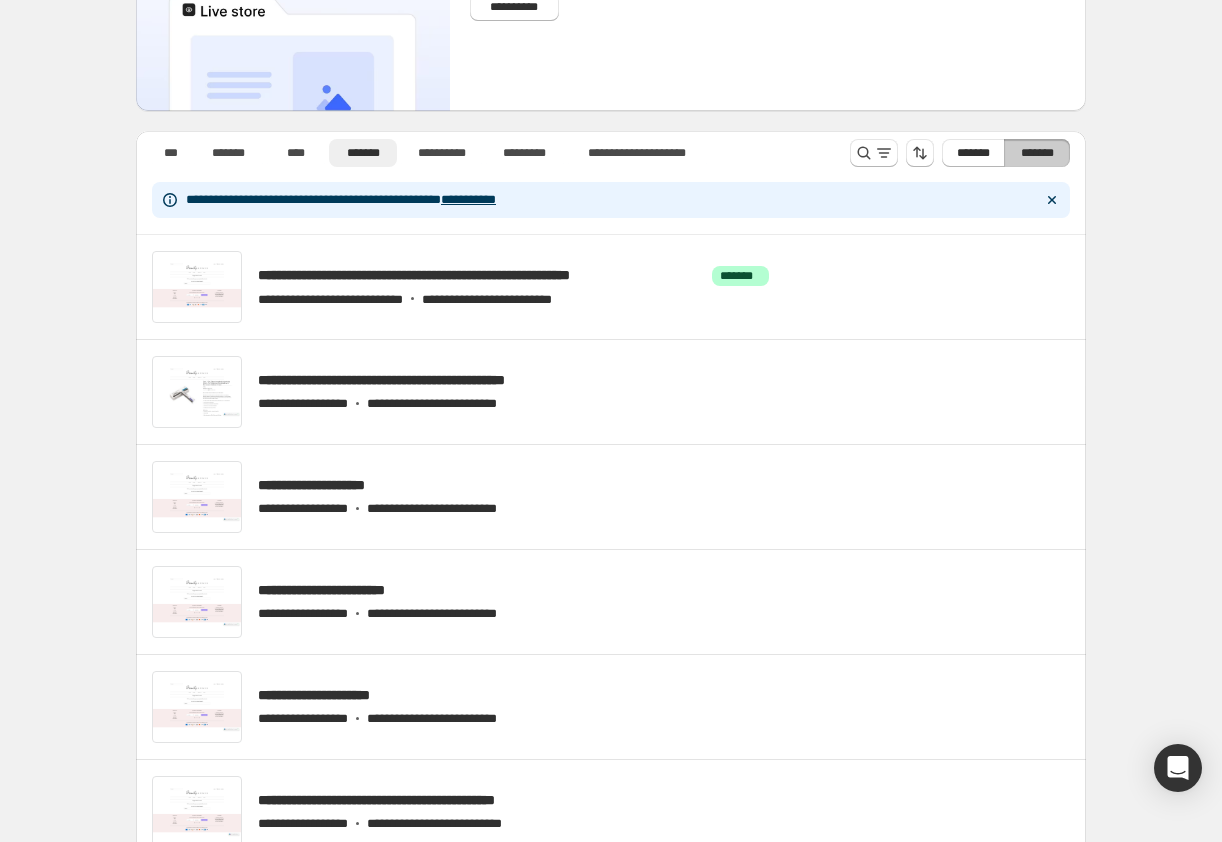 scroll, scrollTop: 0, scrollLeft: 0, axis: both 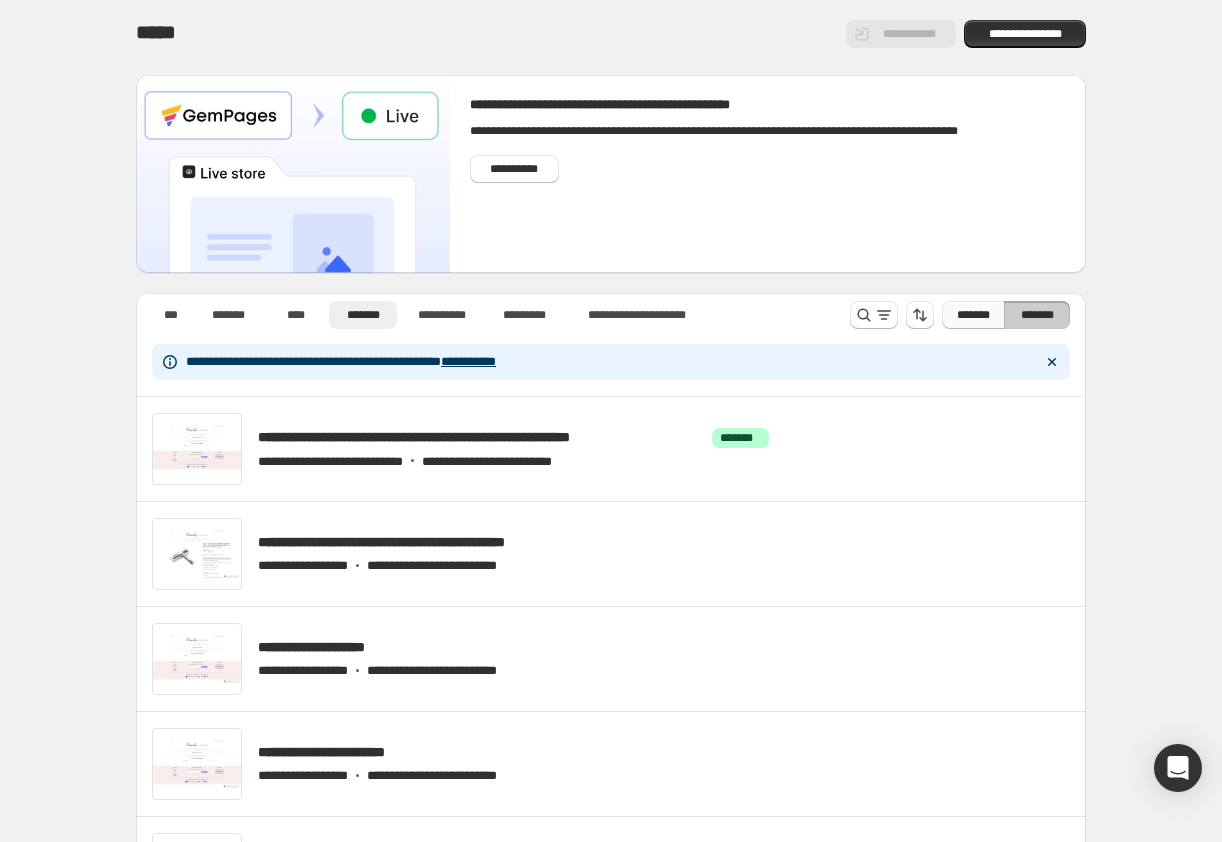 click on "*******" at bounding box center (973, 315) 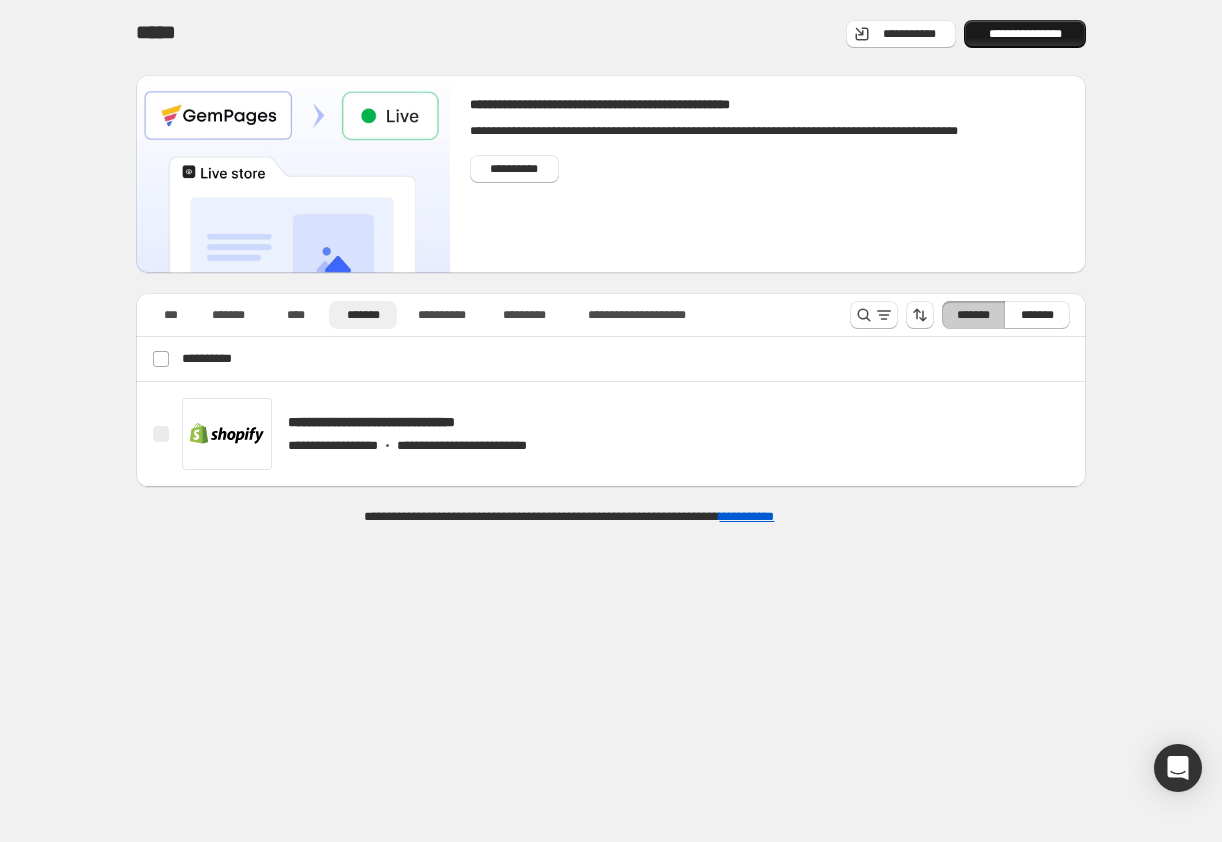 click on "**********" at bounding box center [1025, 34] 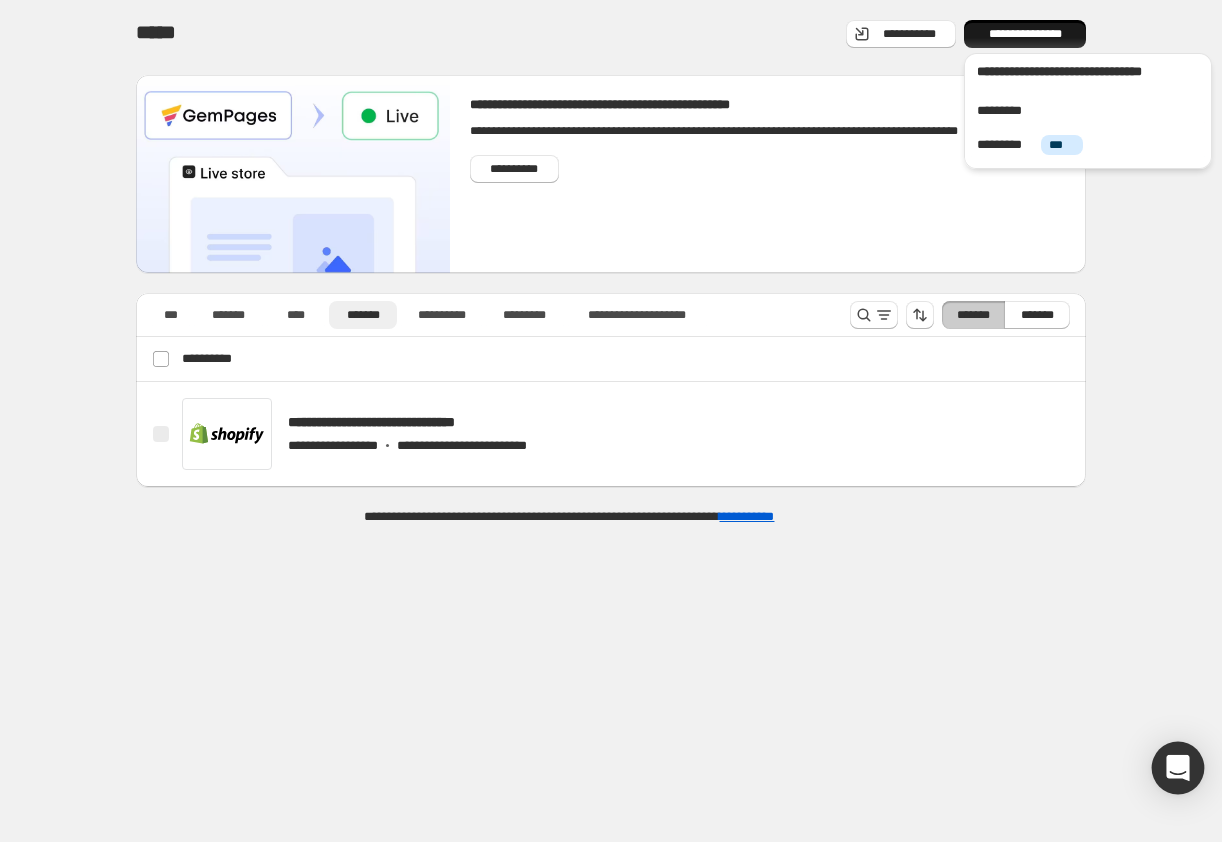 click at bounding box center [1178, 768] 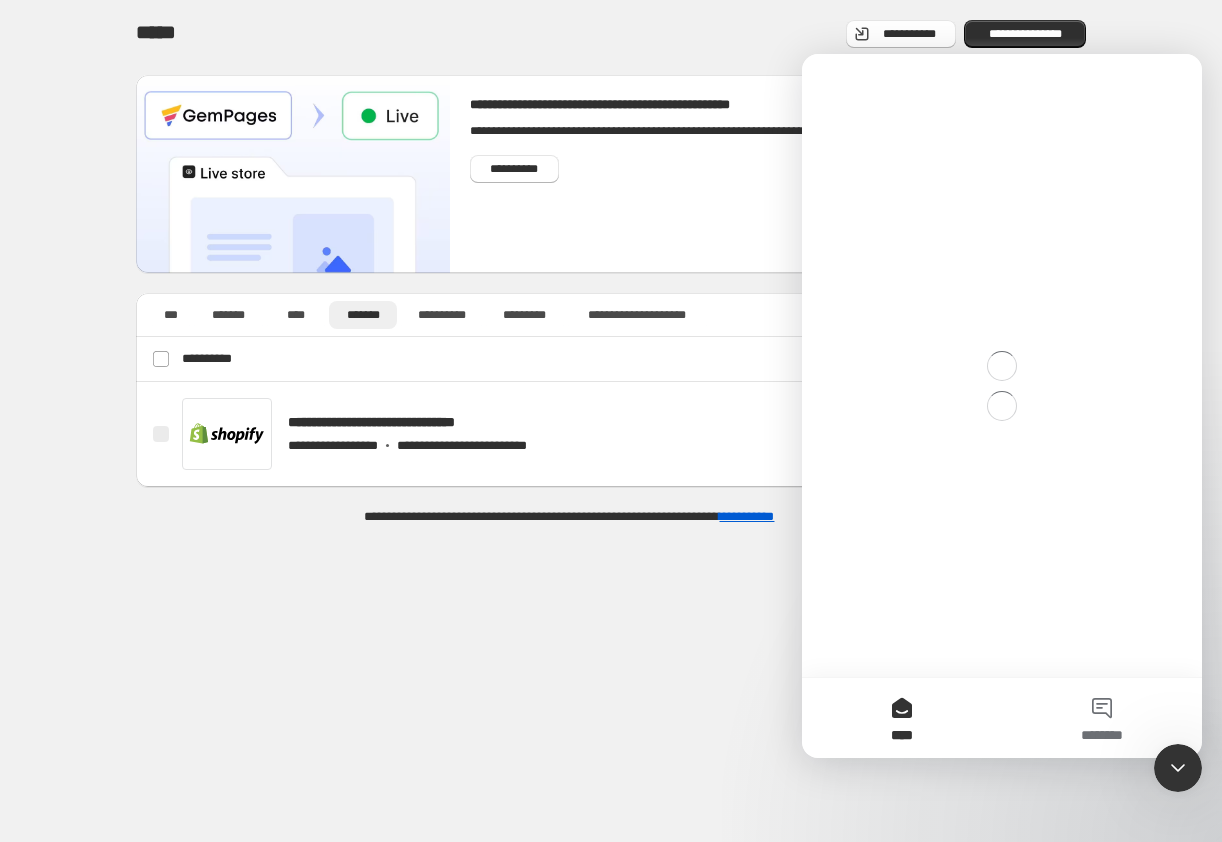 scroll, scrollTop: 0, scrollLeft: 0, axis: both 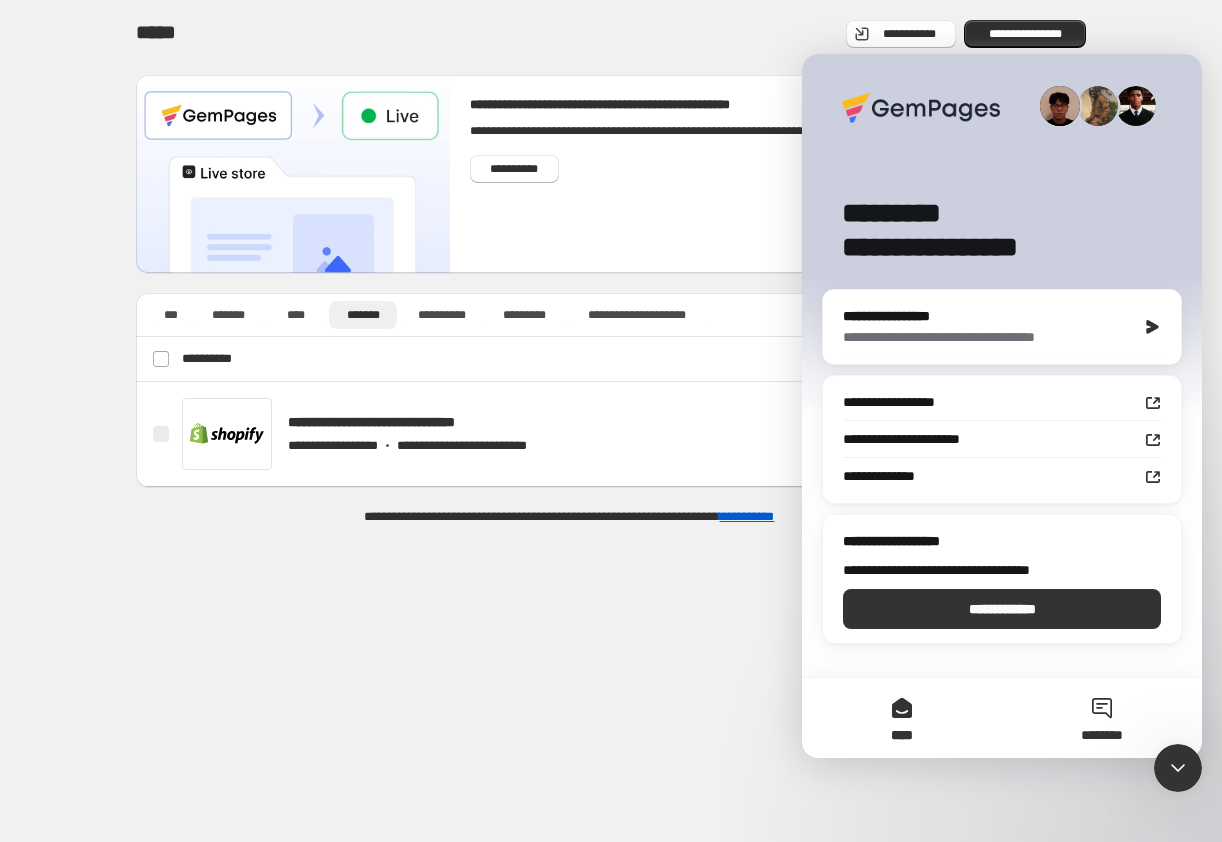 click on "********" at bounding box center (1102, 718) 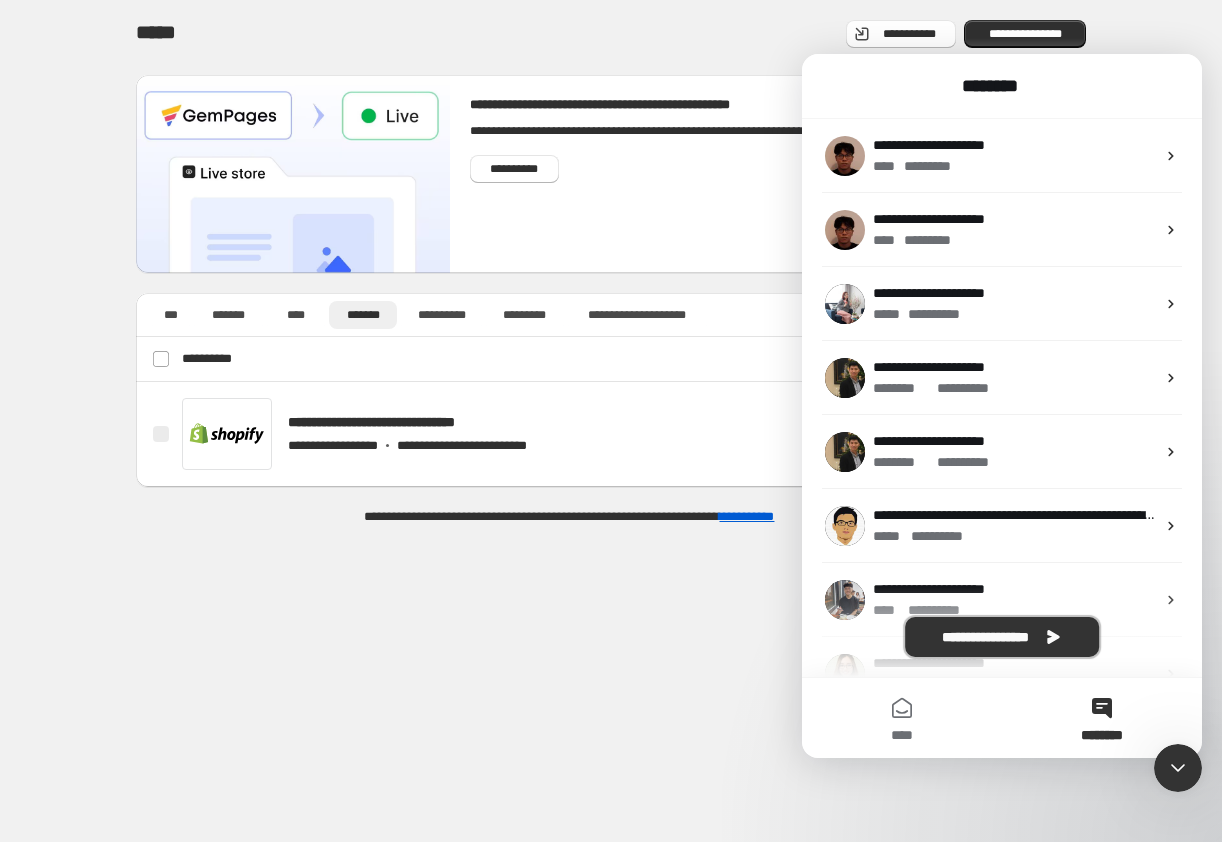 click on "**********" at bounding box center (1002, 637) 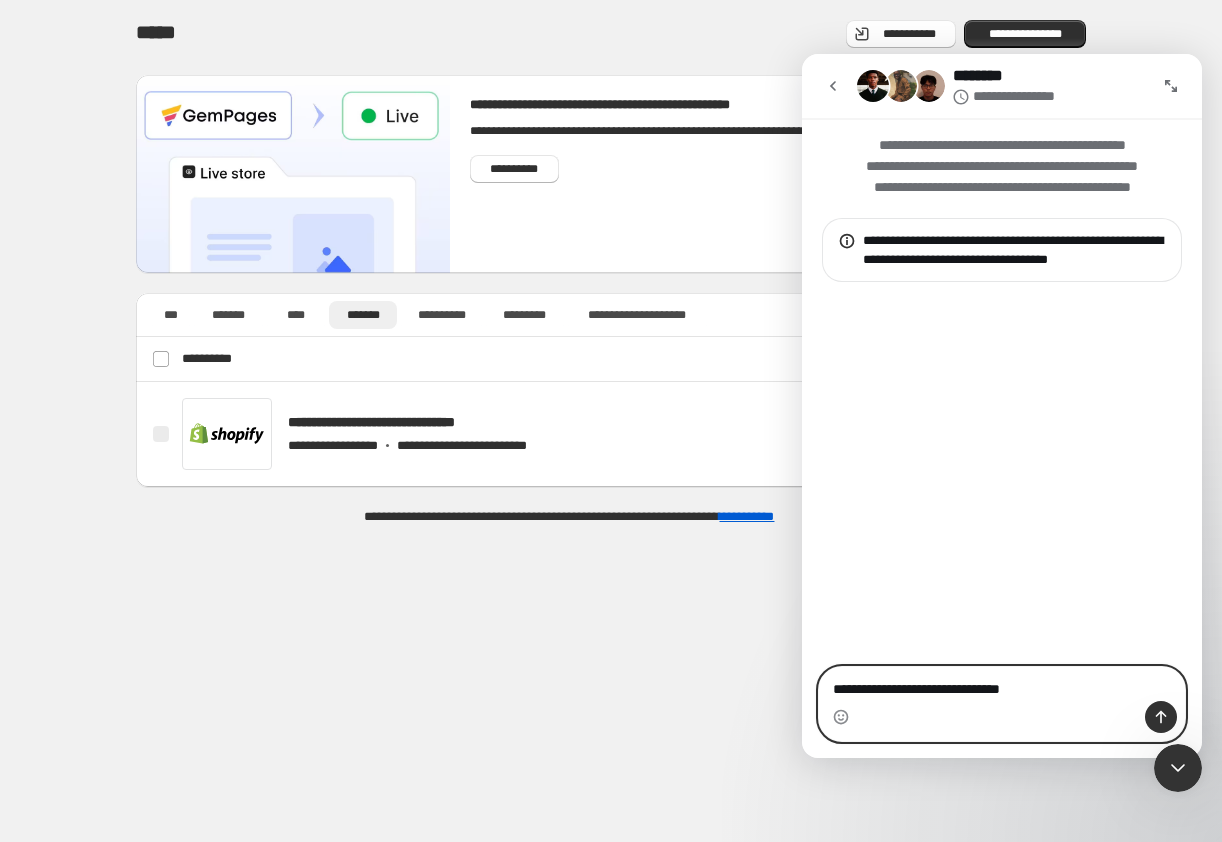 click on "**********" at bounding box center [1002, 684] 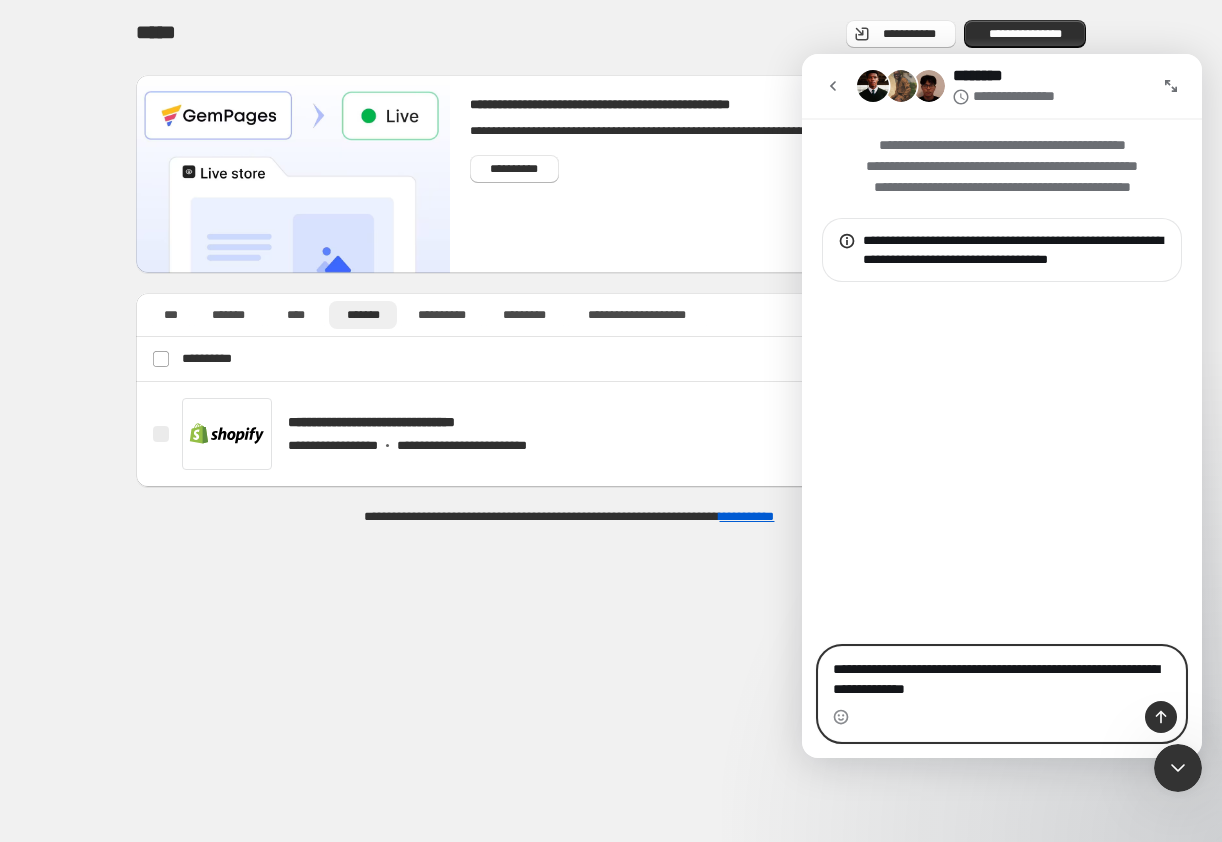 type on "**********" 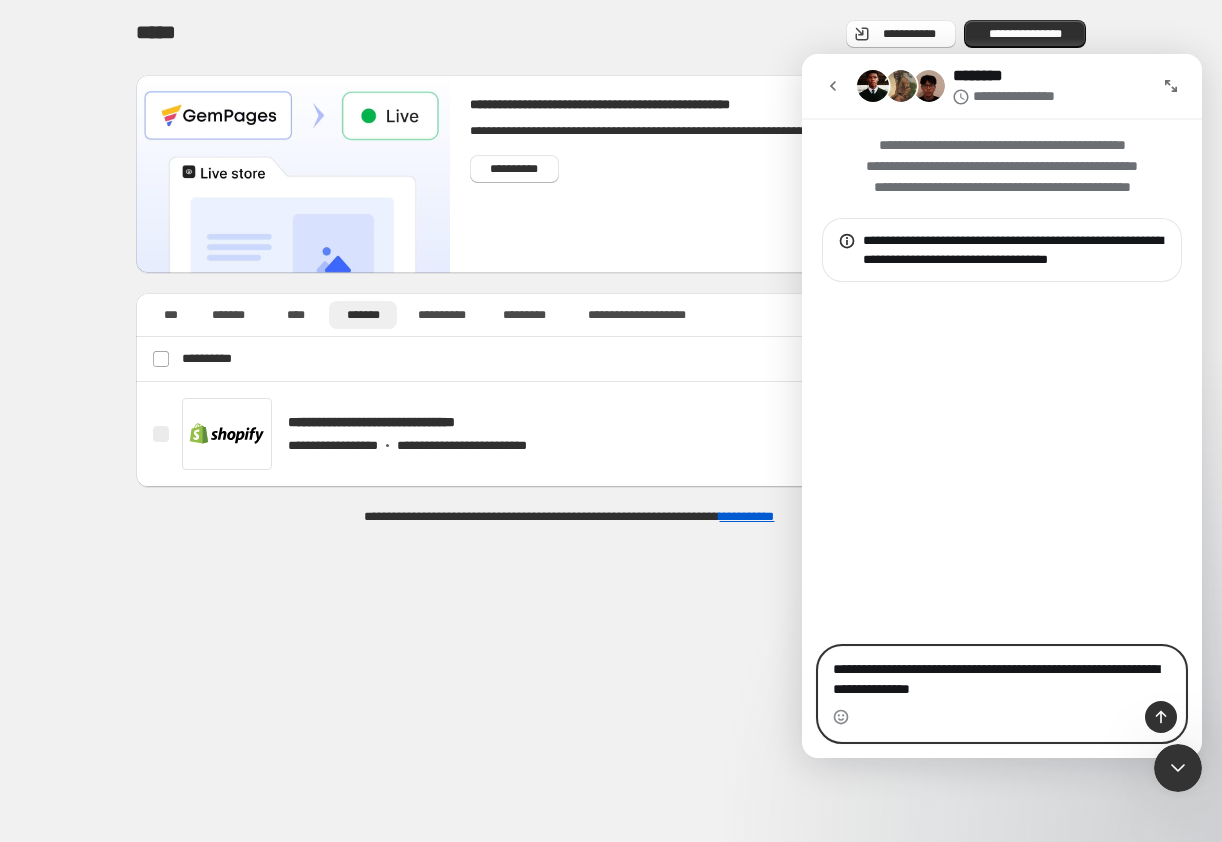 type 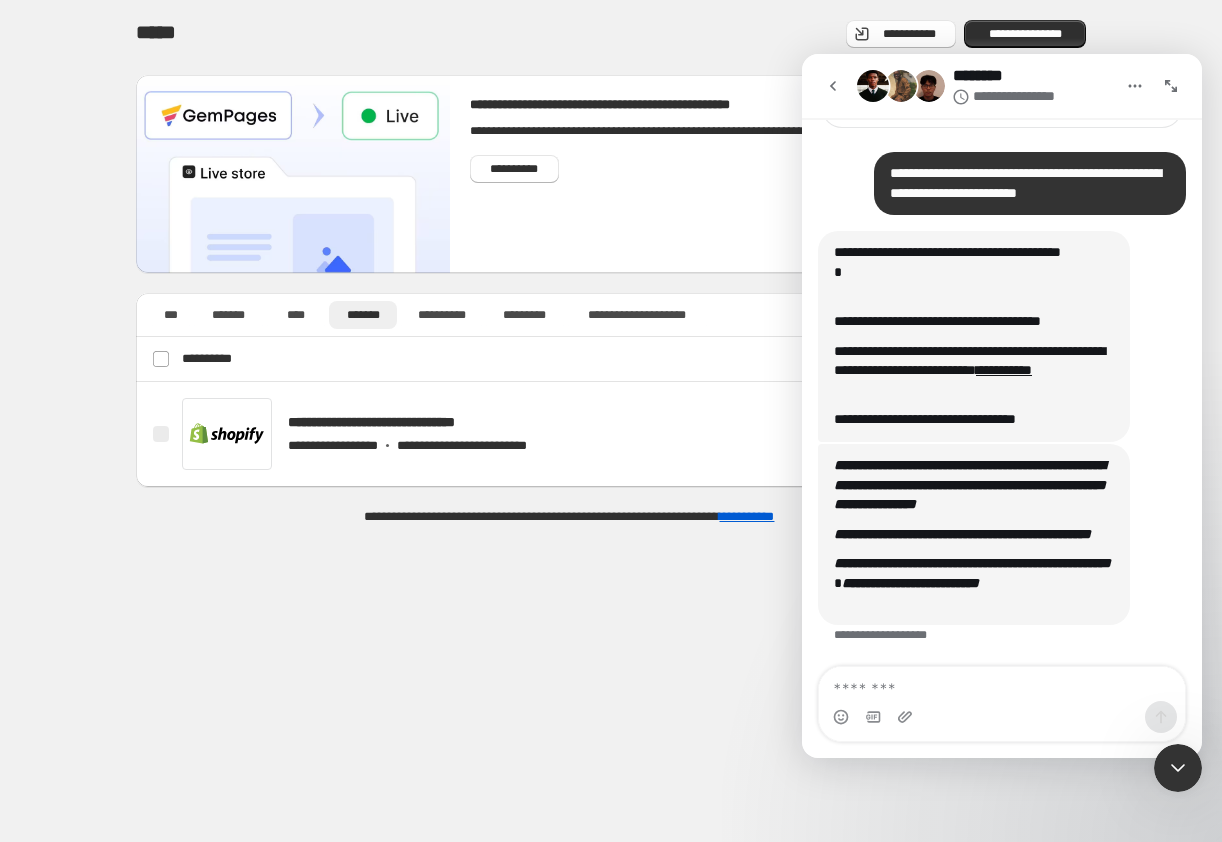 scroll, scrollTop: 193, scrollLeft: 0, axis: vertical 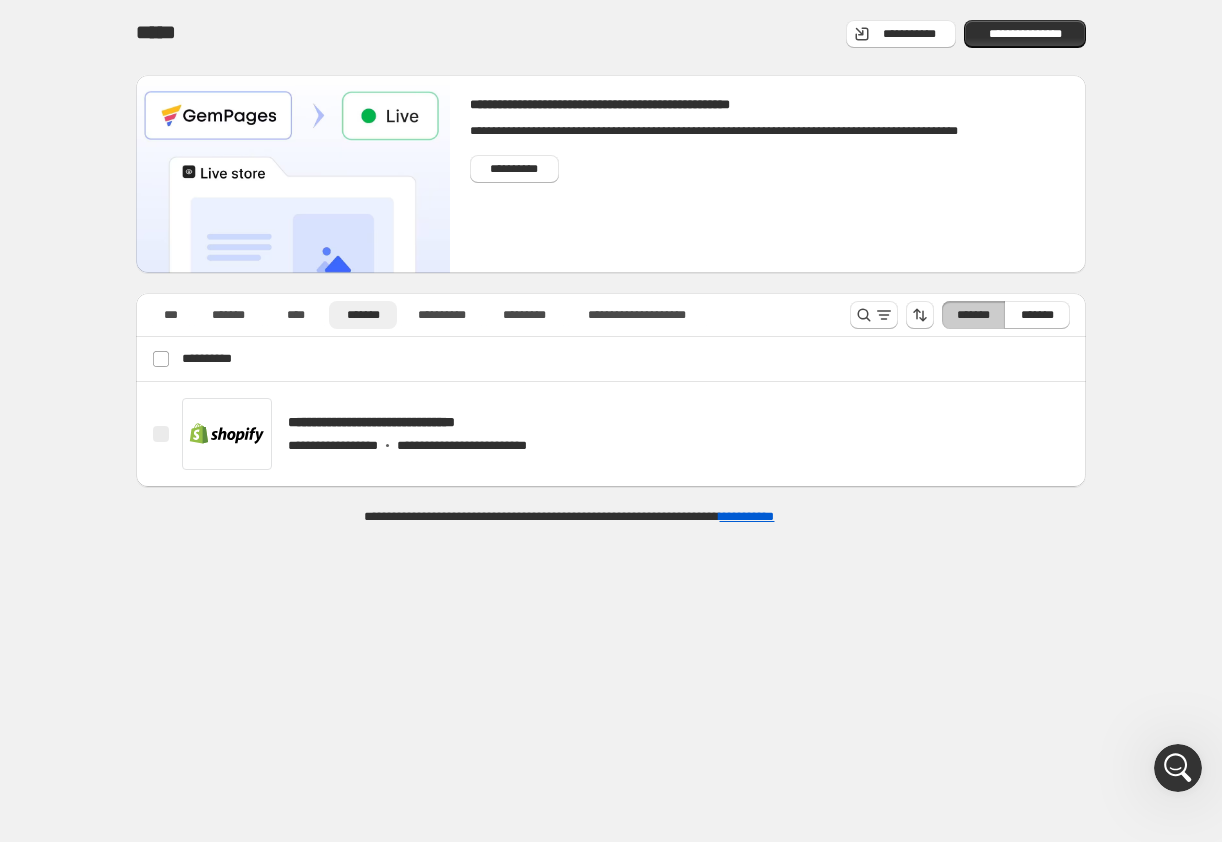 click 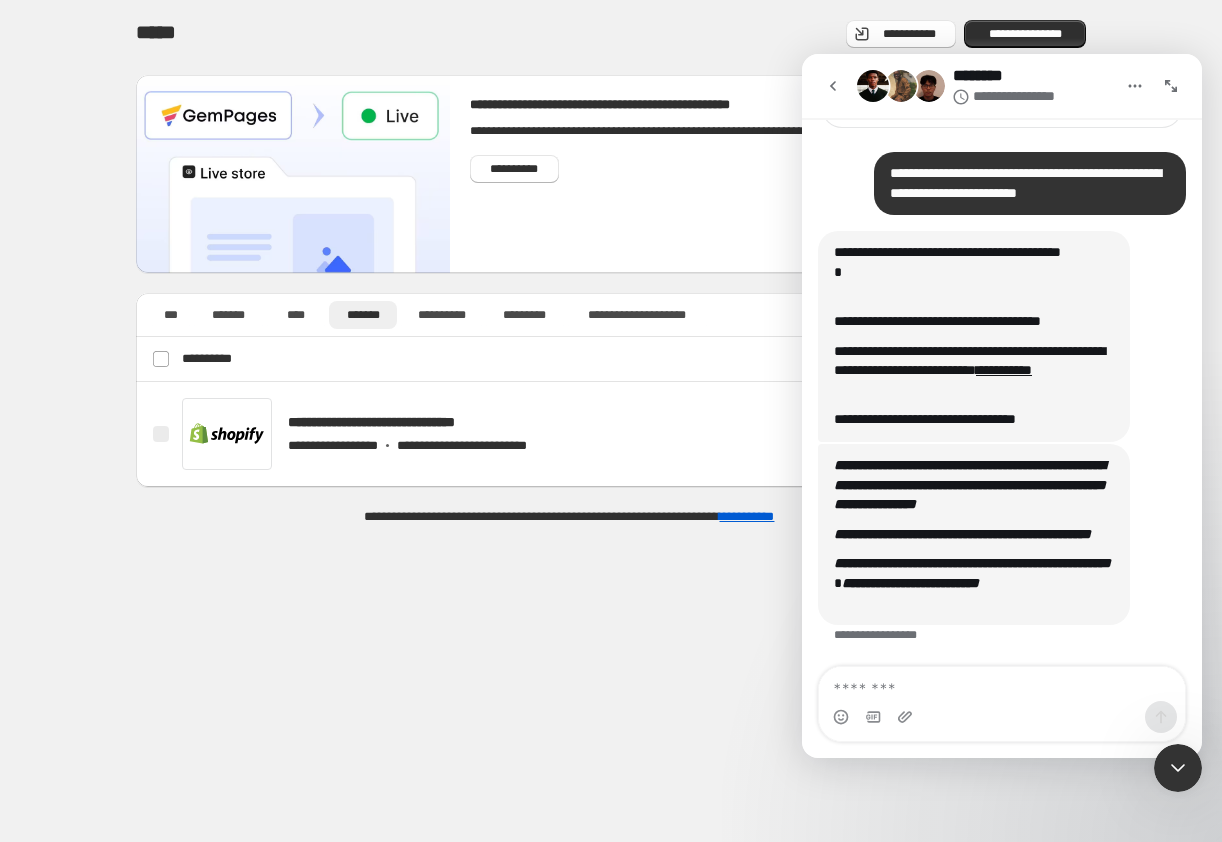 scroll, scrollTop: 193, scrollLeft: 0, axis: vertical 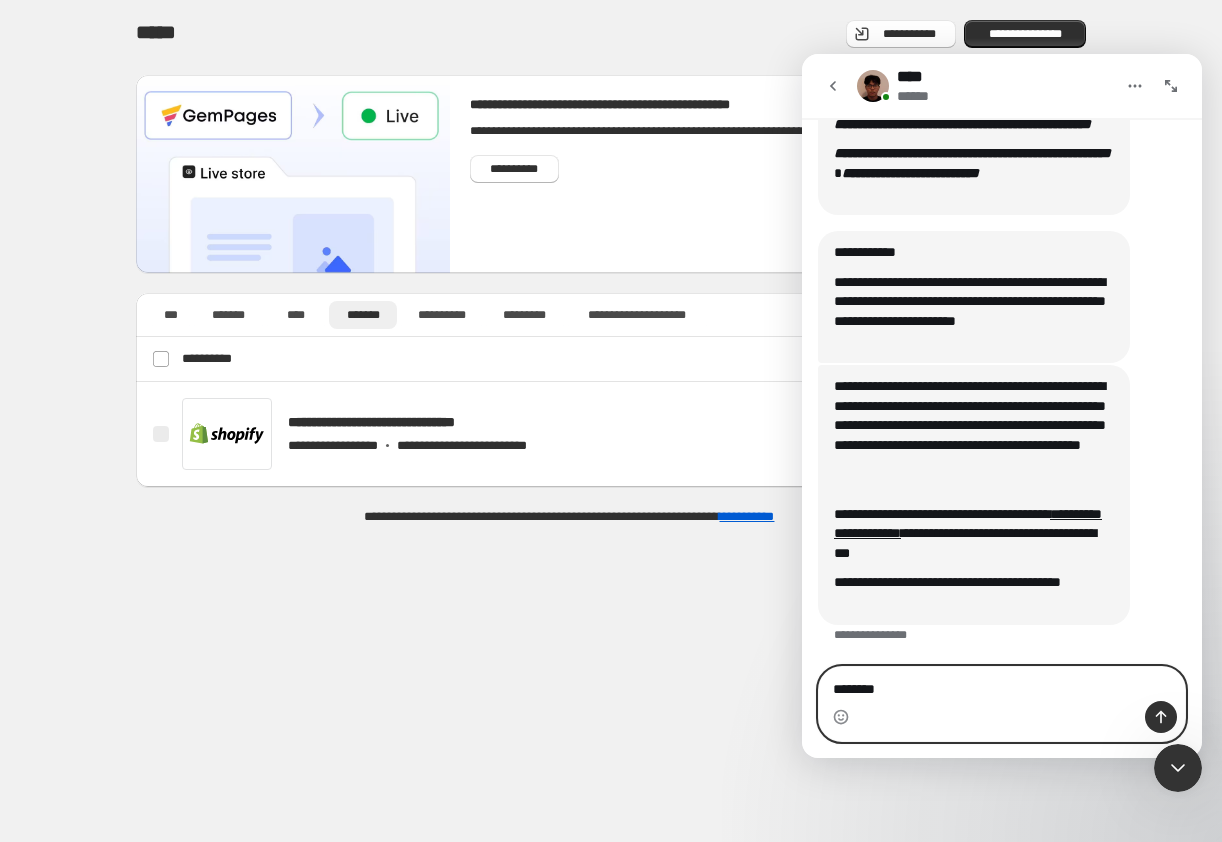 type on "*********" 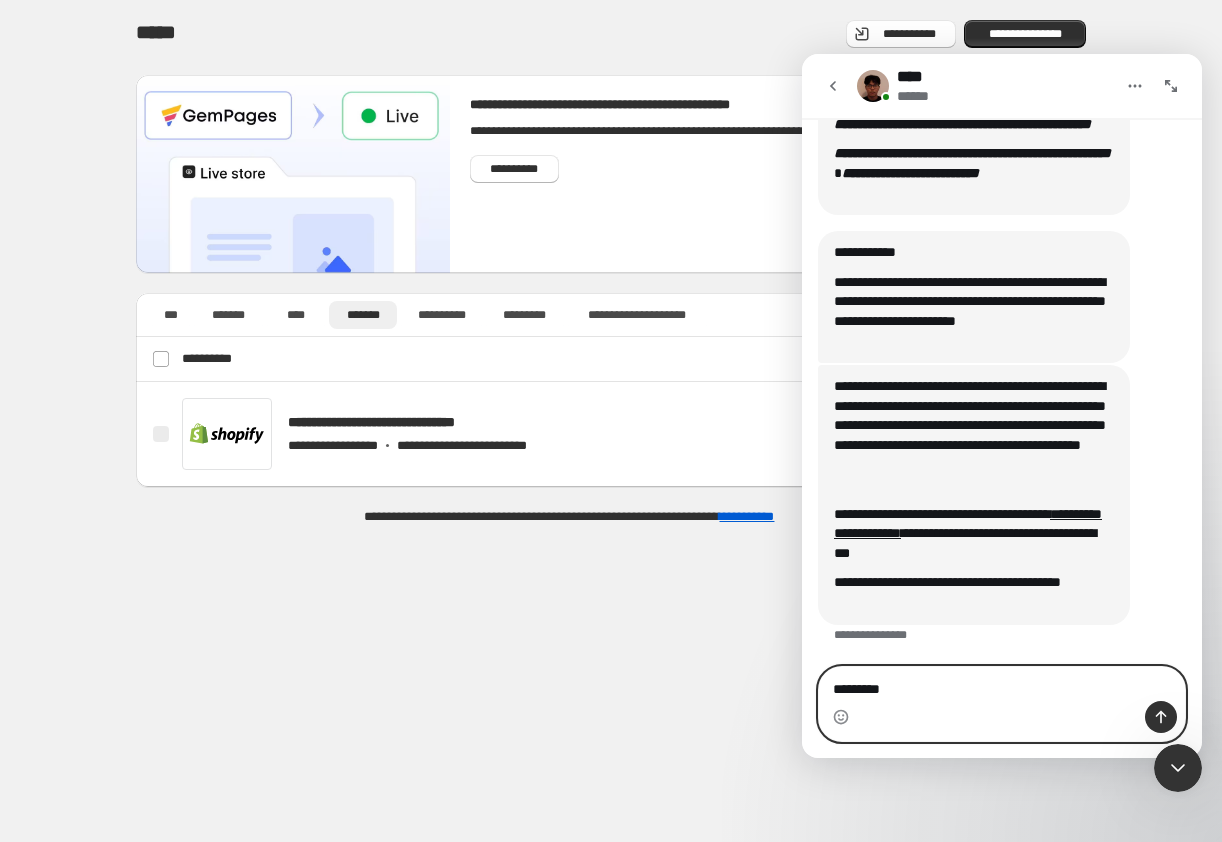 type 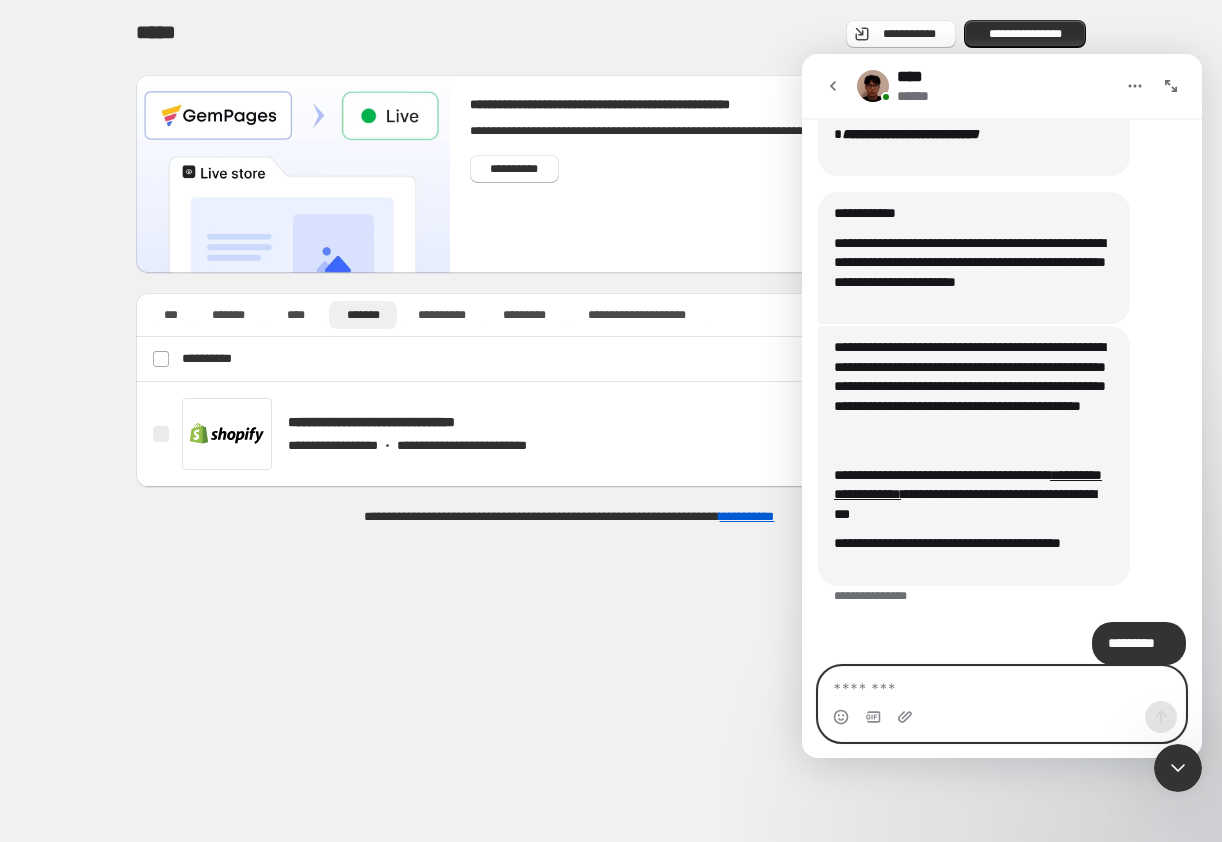 scroll, scrollTop: 662, scrollLeft: 0, axis: vertical 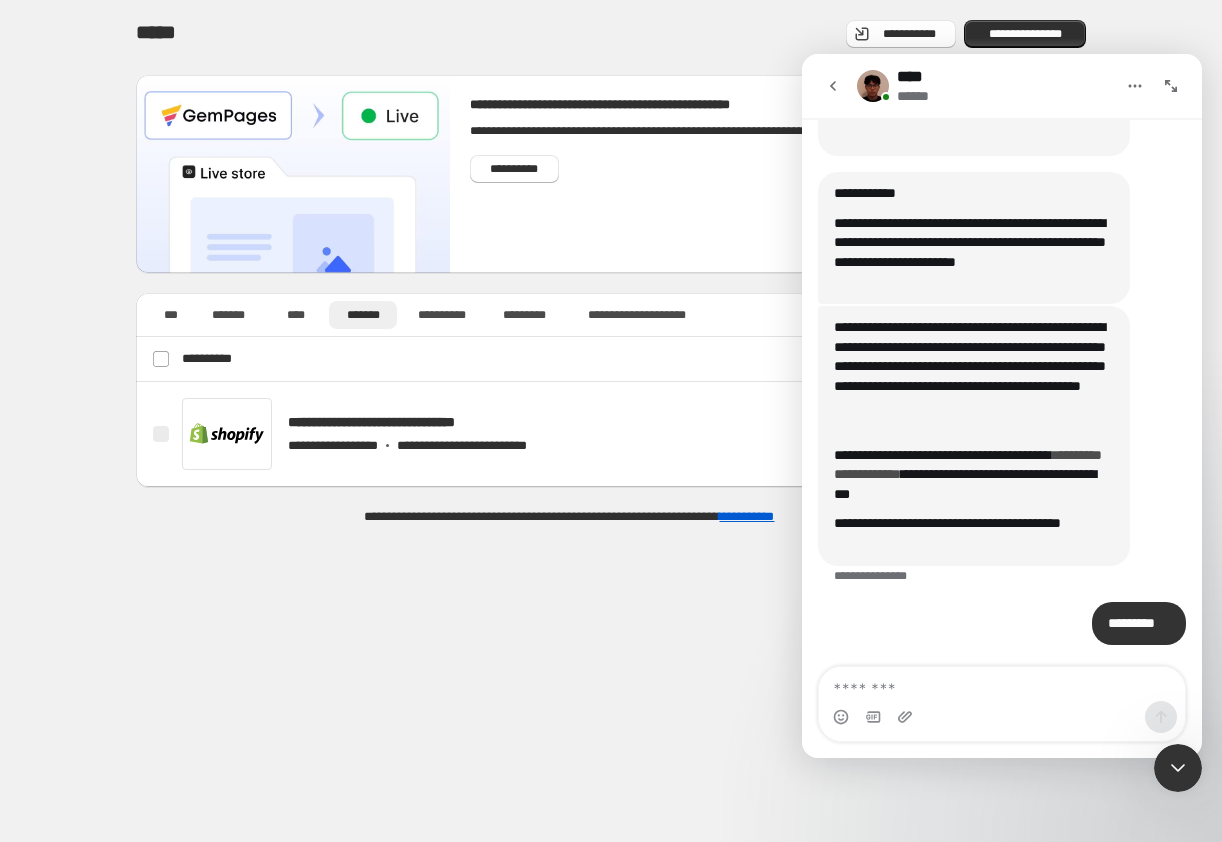 click on "**********" at bounding box center (968, 465) 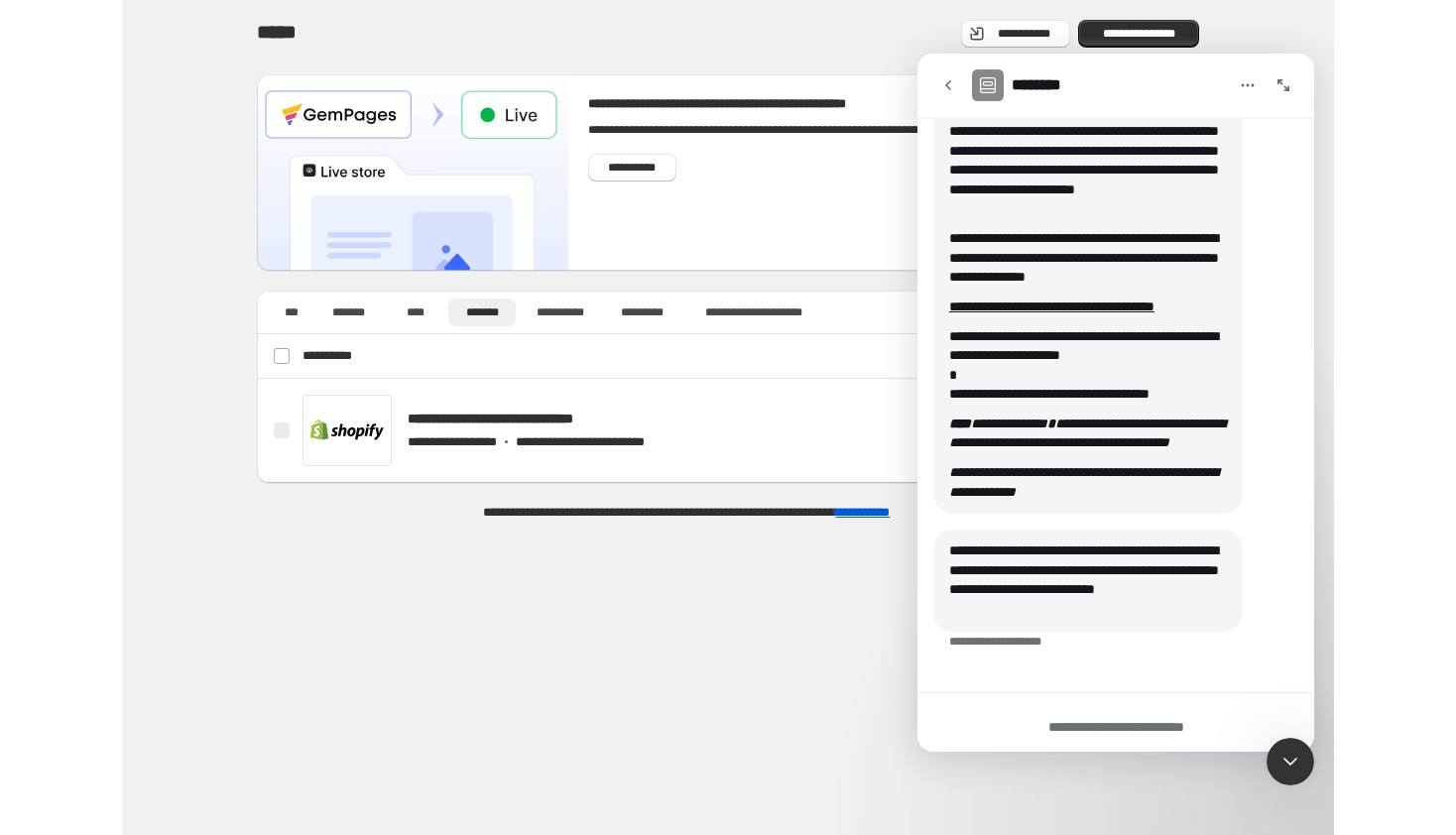 scroll, scrollTop: 1437, scrollLeft: 0, axis: vertical 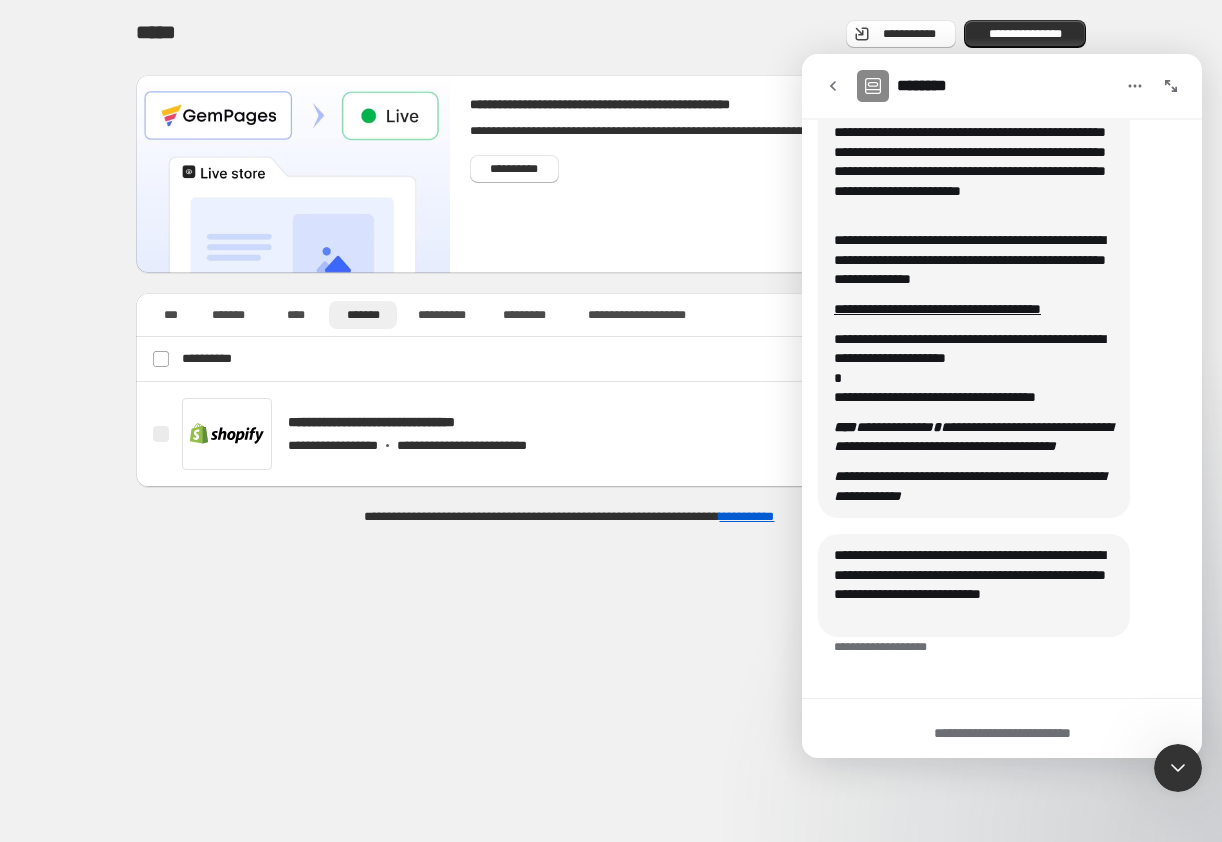 click 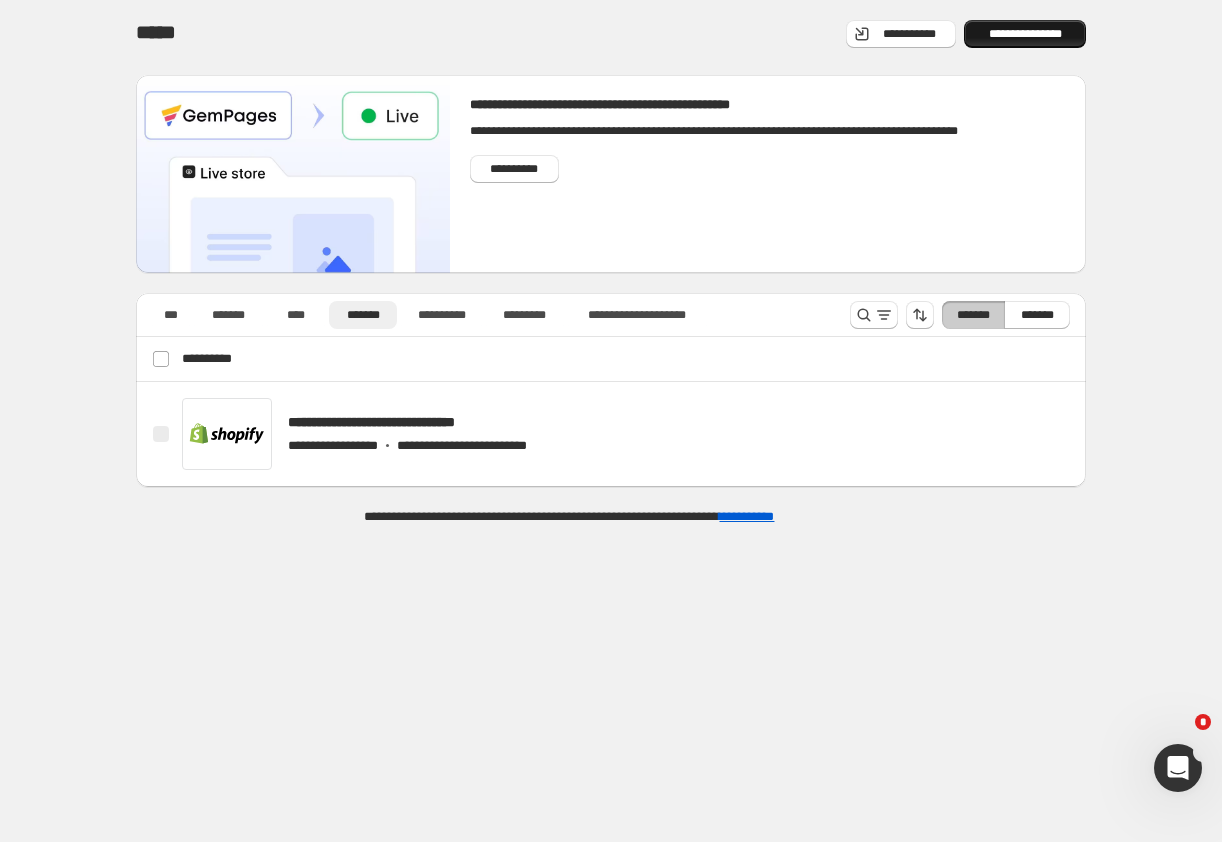 click on "**********" at bounding box center [1025, 34] 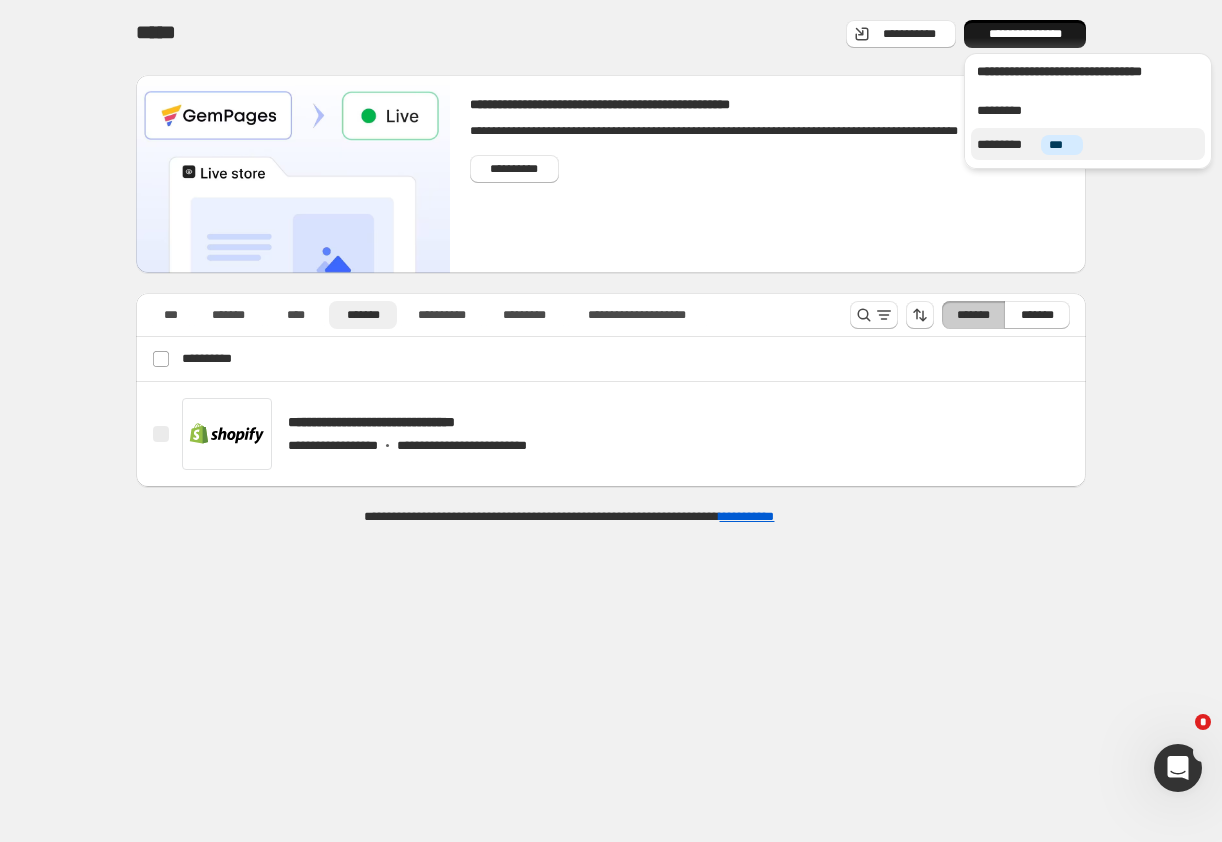 click on "*********" at bounding box center (1006, 145) 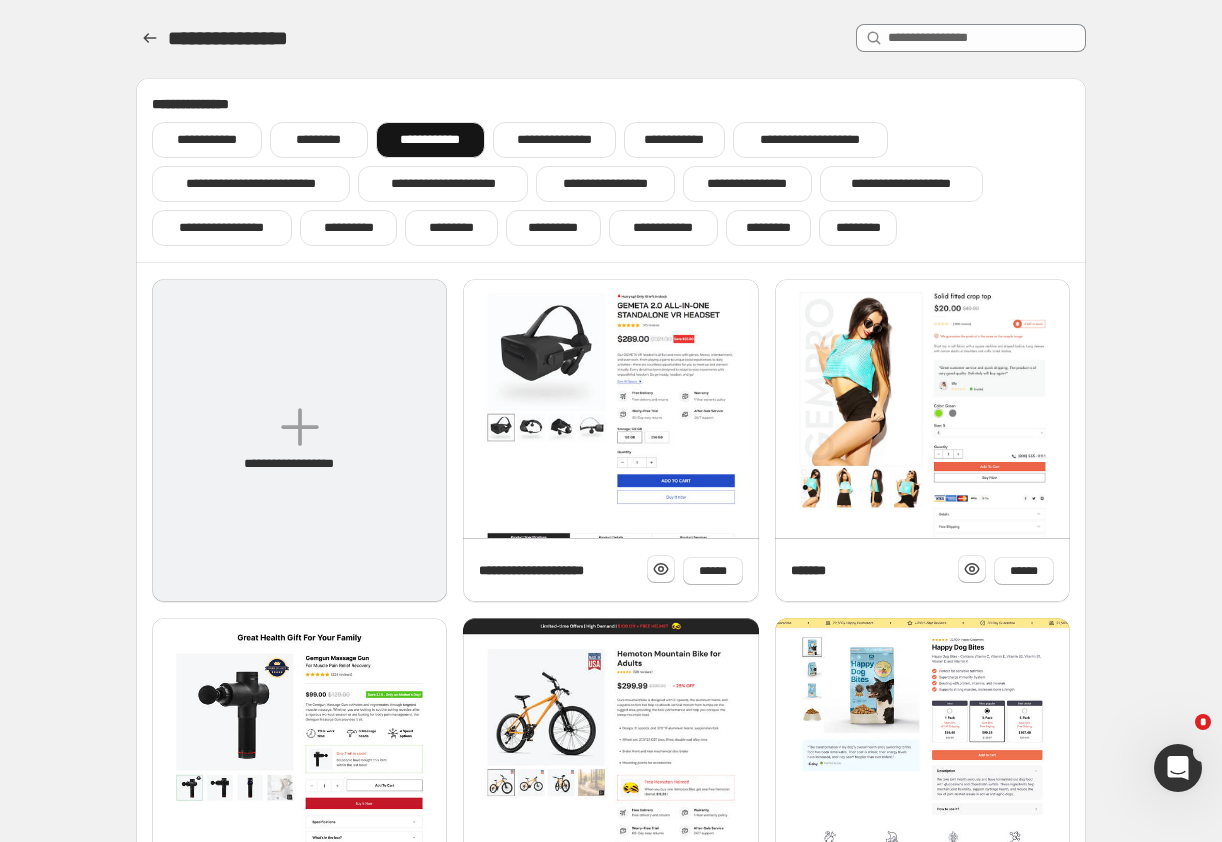 click 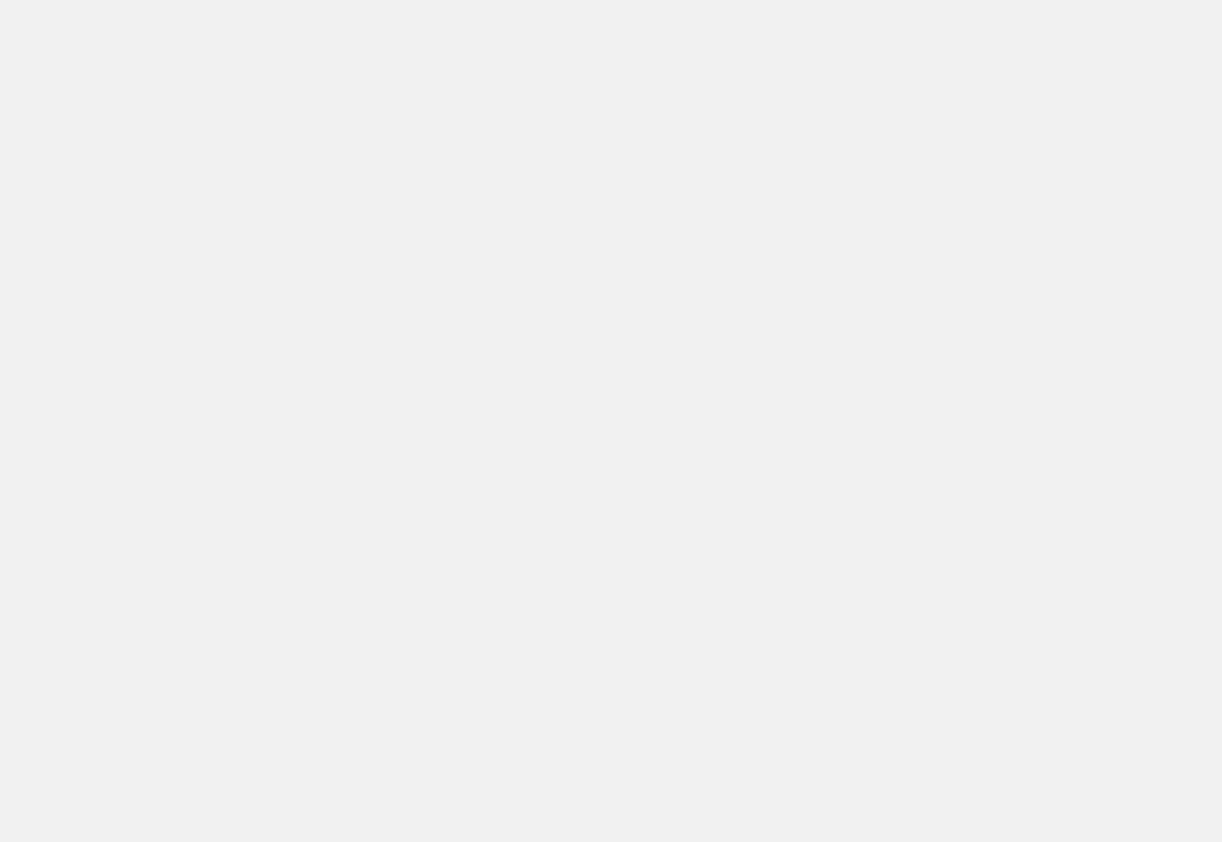 scroll, scrollTop: 0, scrollLeft: 0, axis: both 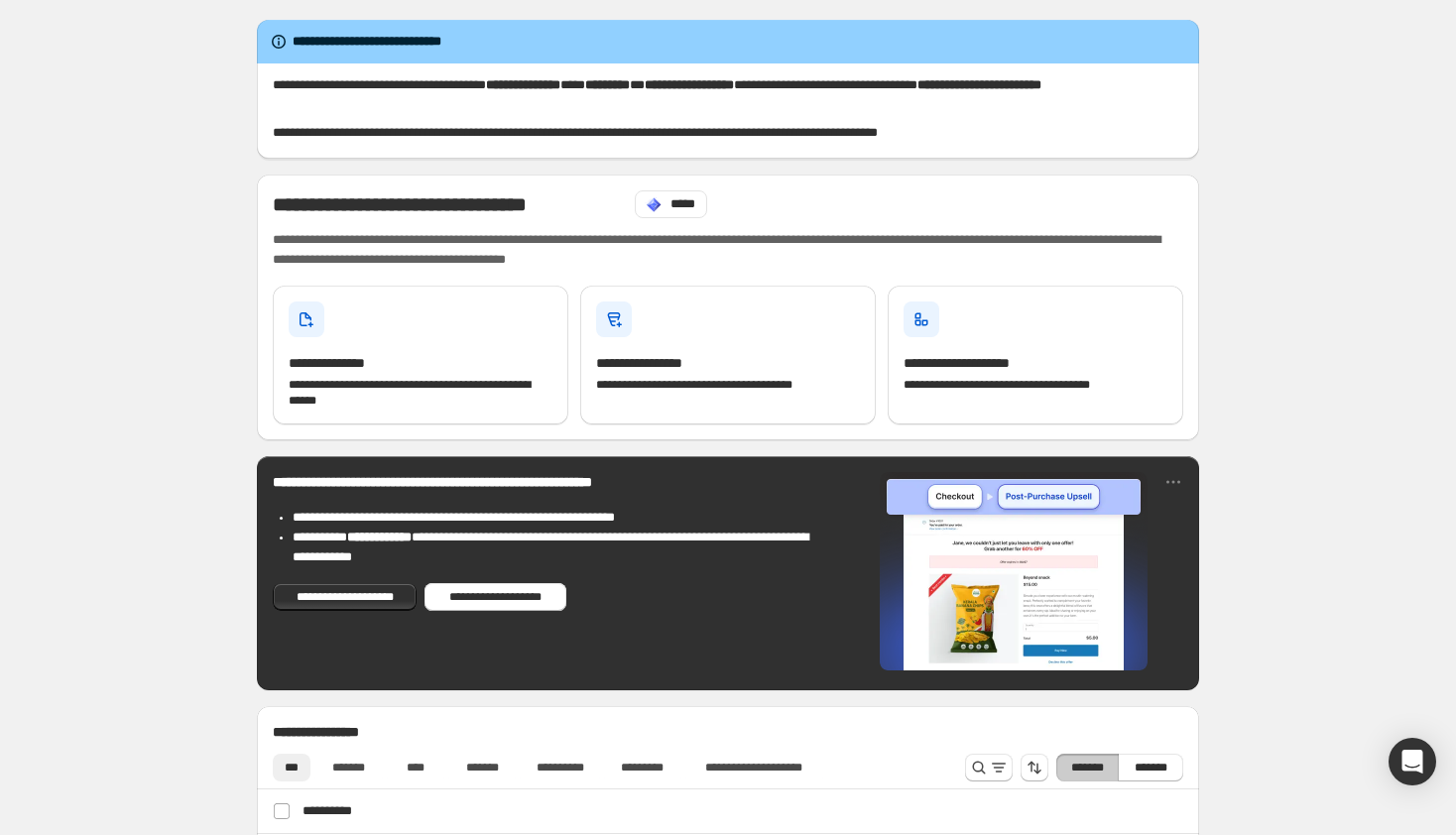 click on "*******" at bounding box center (1087, 768) 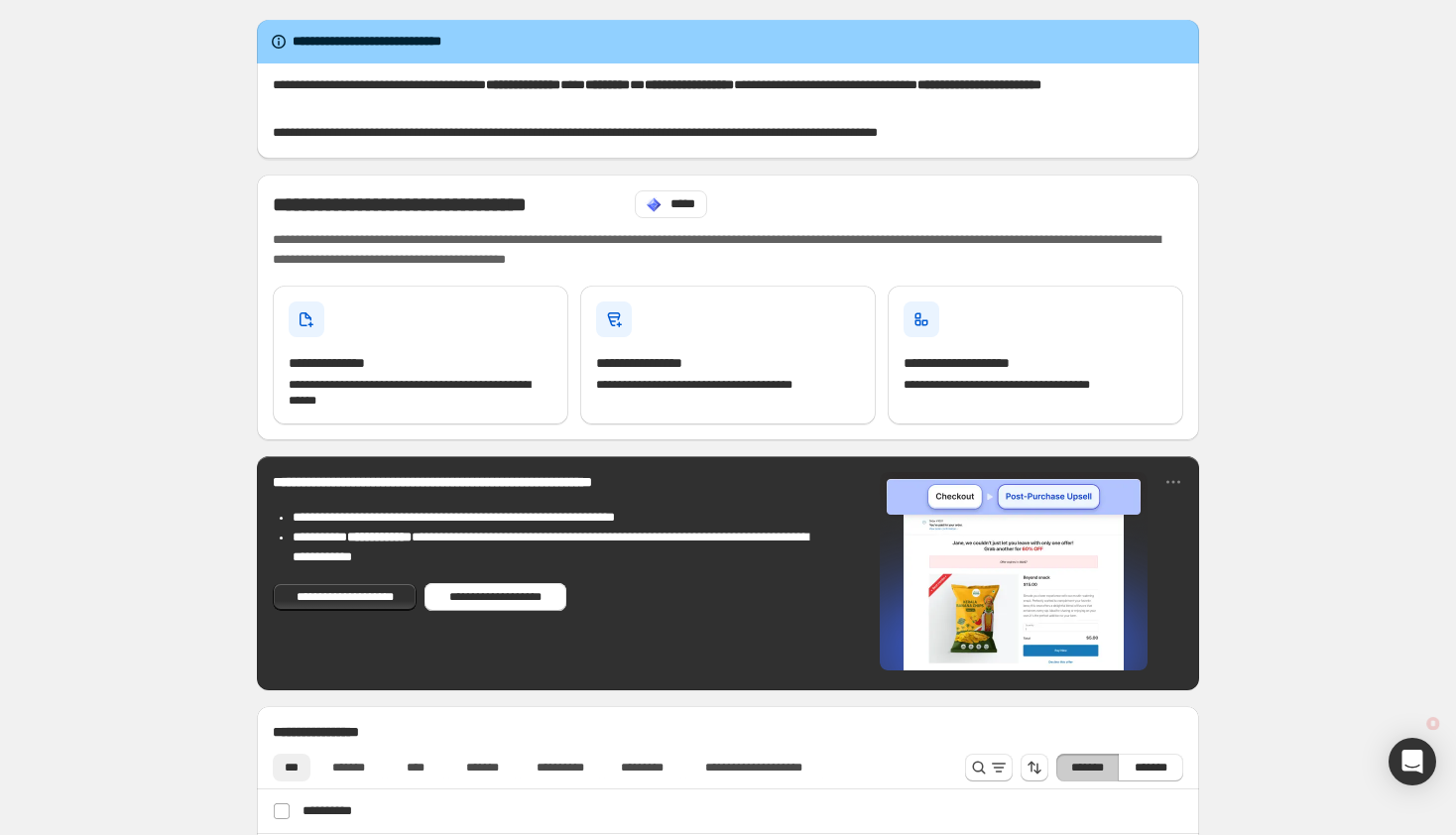 scroll, scrollTop: 0, scrollLeft: 0, axis: both 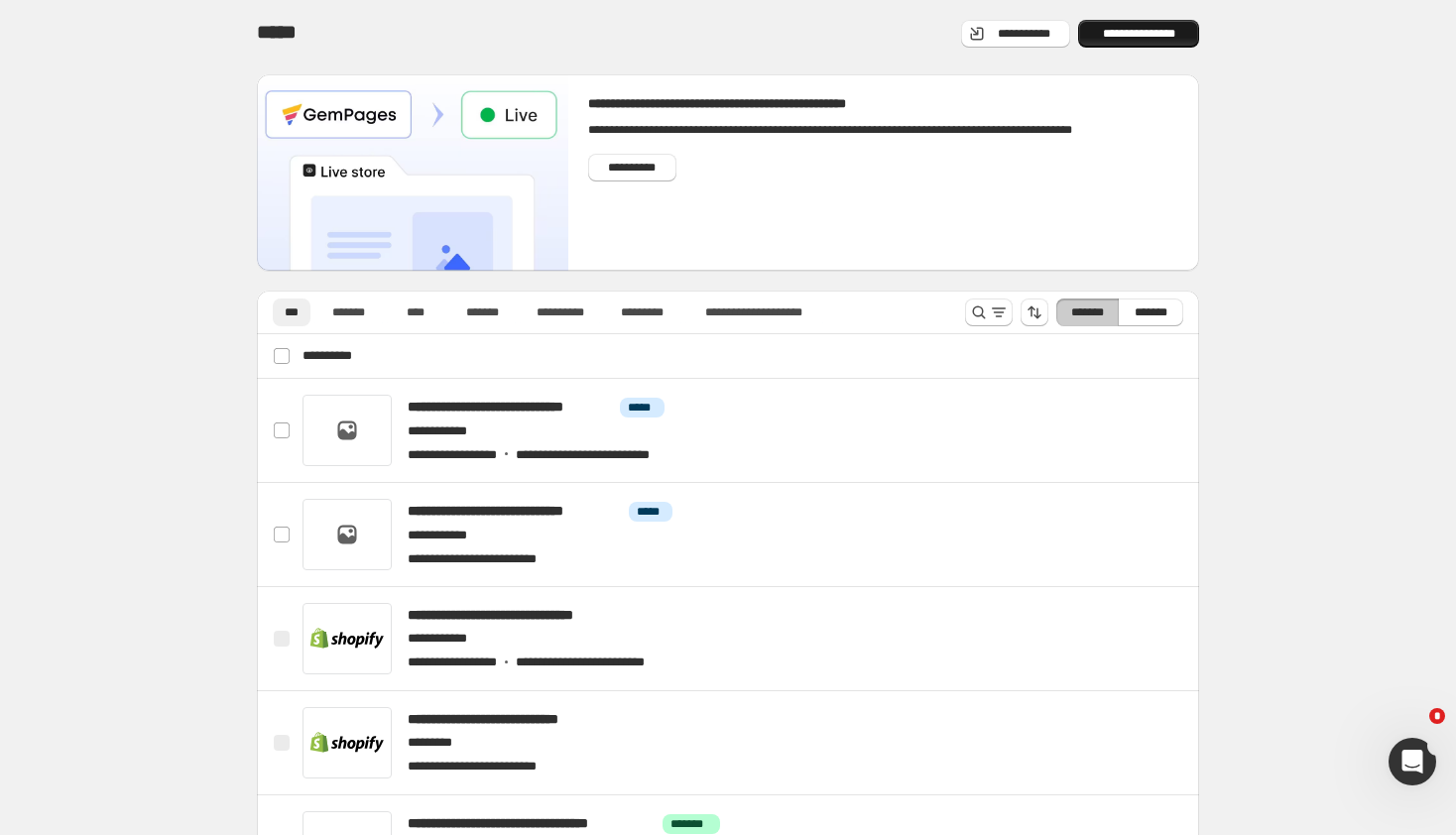 click on "**********" at bounding box center (1139, 34) 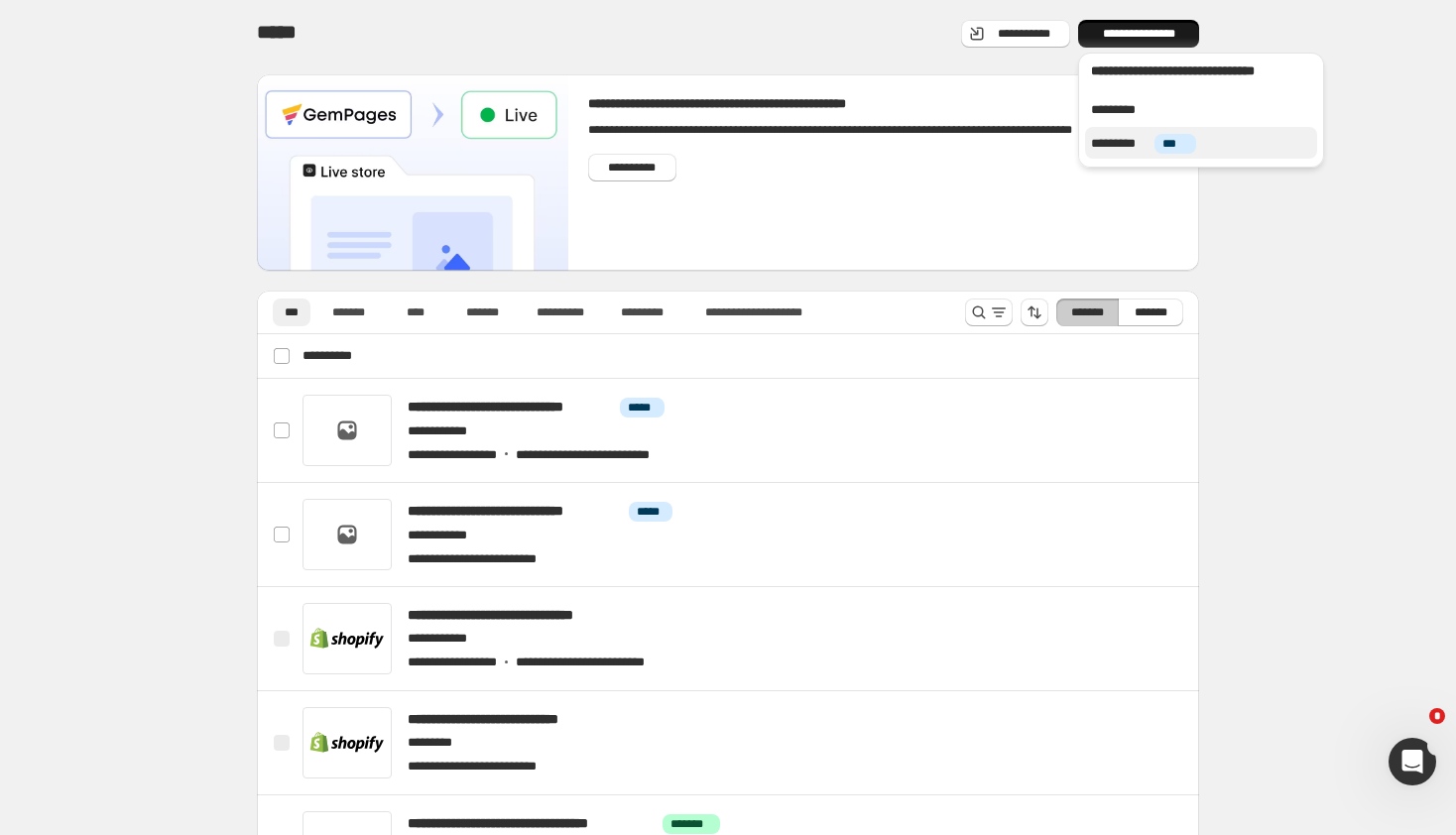 click on "*********" at bounding box center [1120, 144] 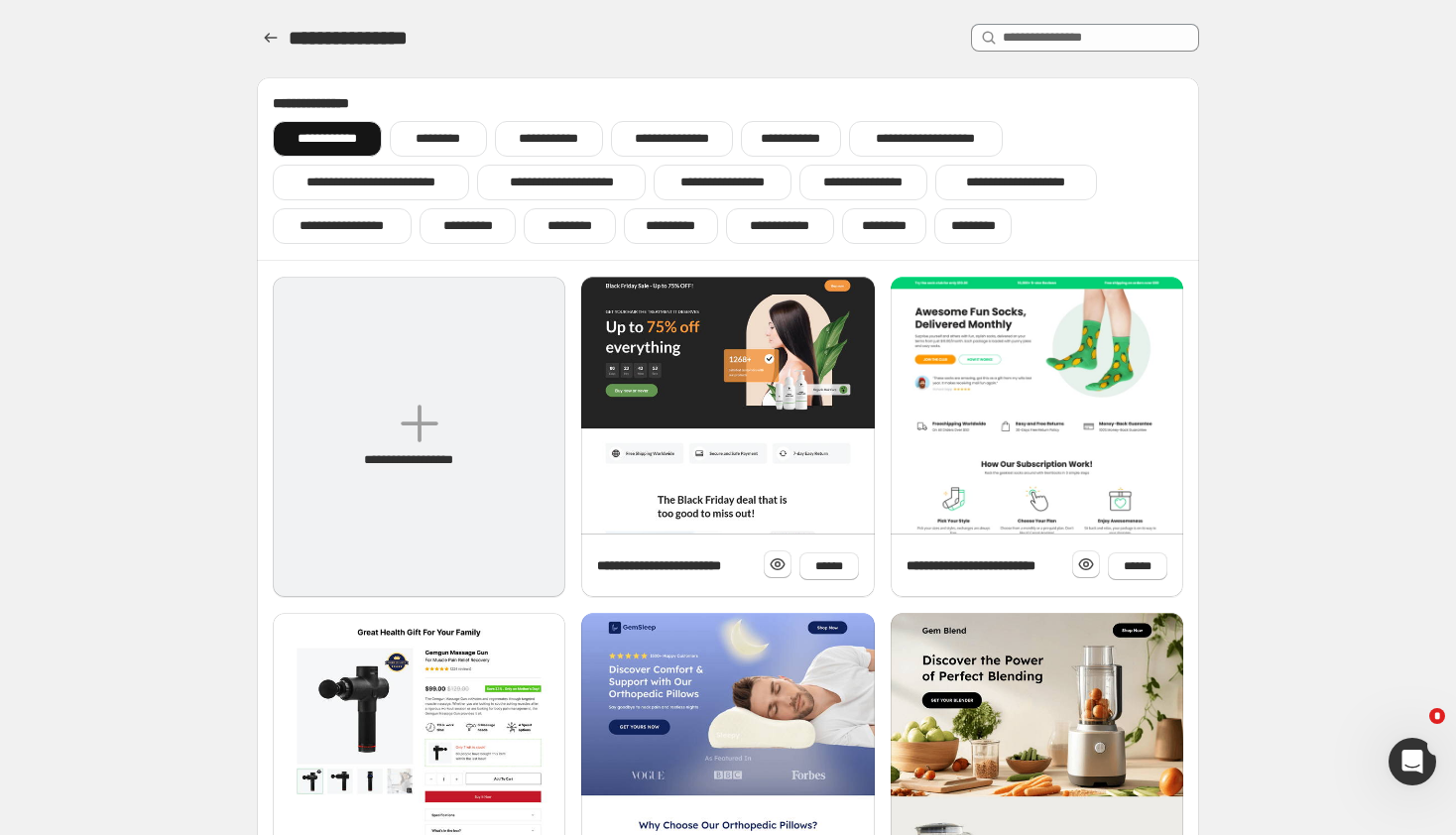 click on "**********" at bounding box center (419, 436) 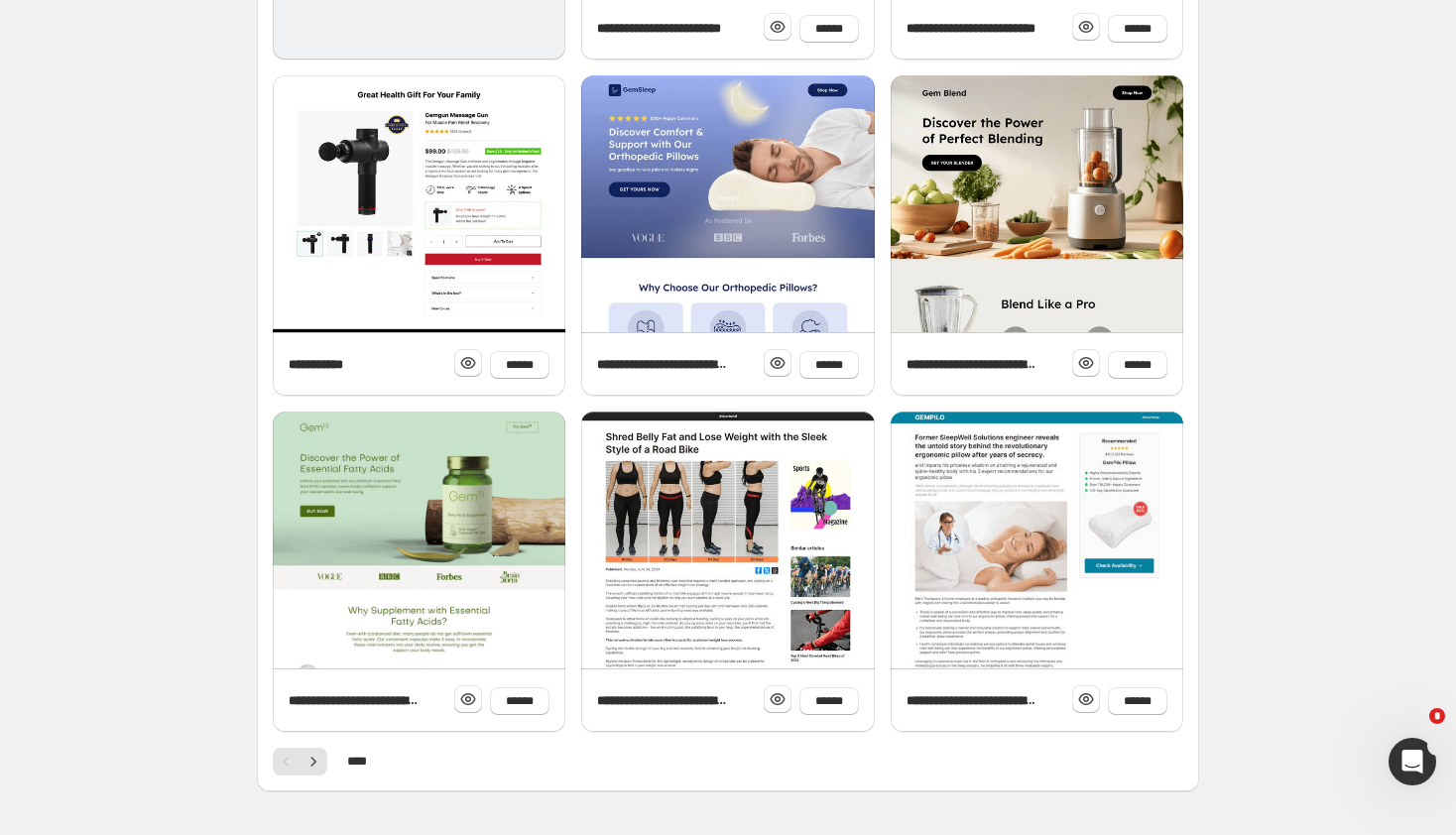 scroll, scrollTop: 593, scrollLeft: 0, axis: vertical 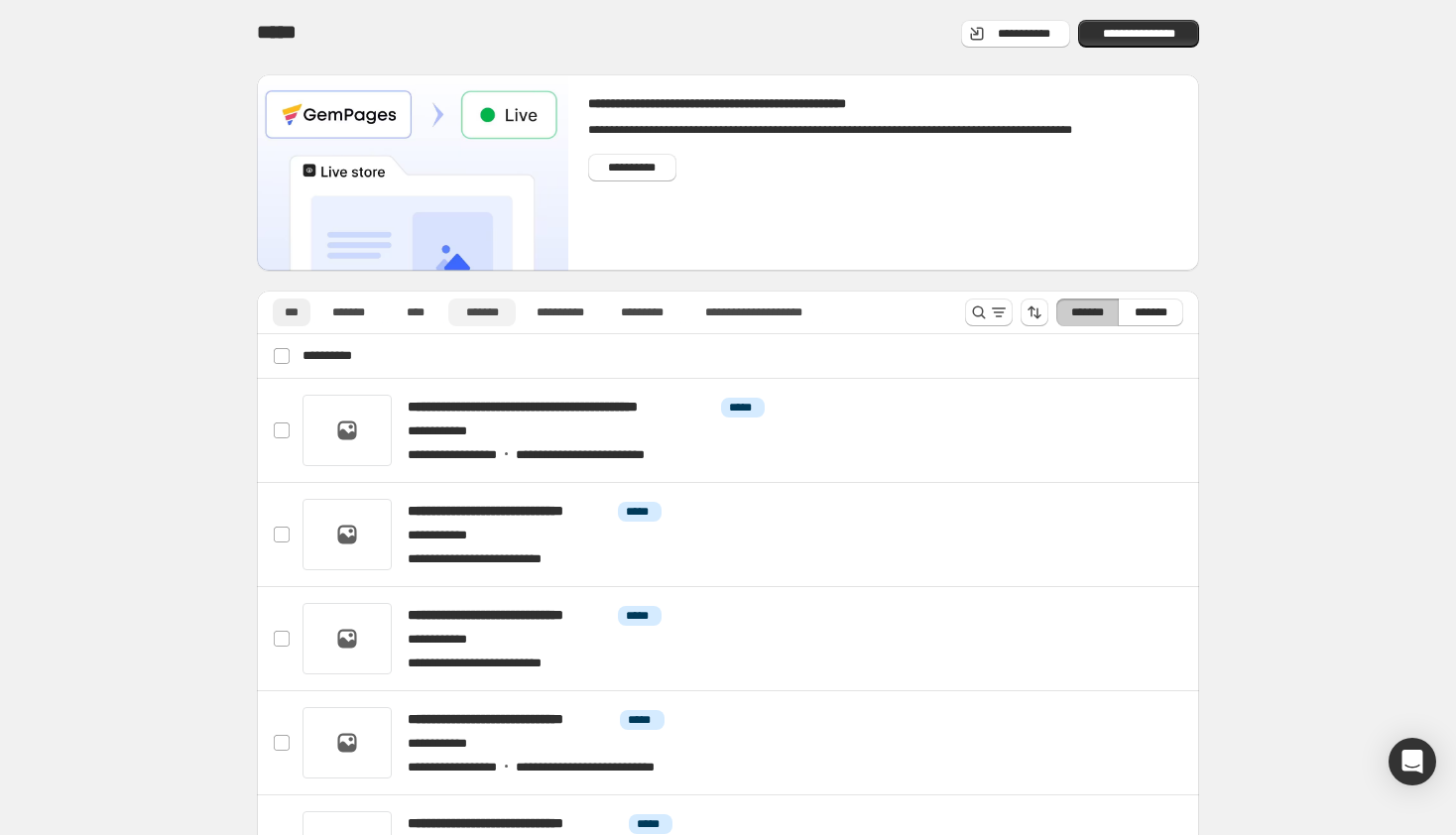 click on "*******" at bounding box center [482, 312] 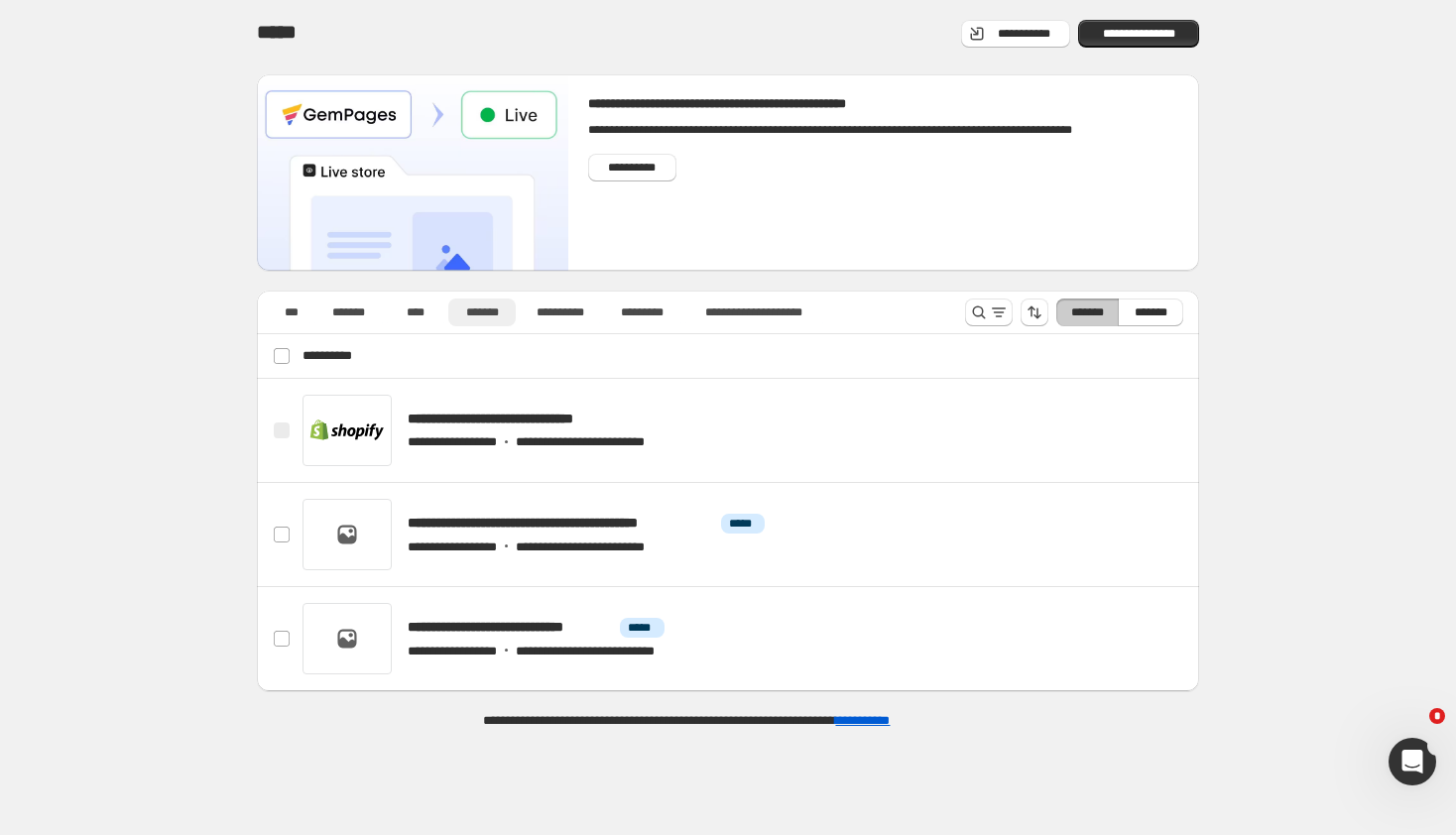 scroll, scrollTop: 0, scrollLeft: 0, axis: both 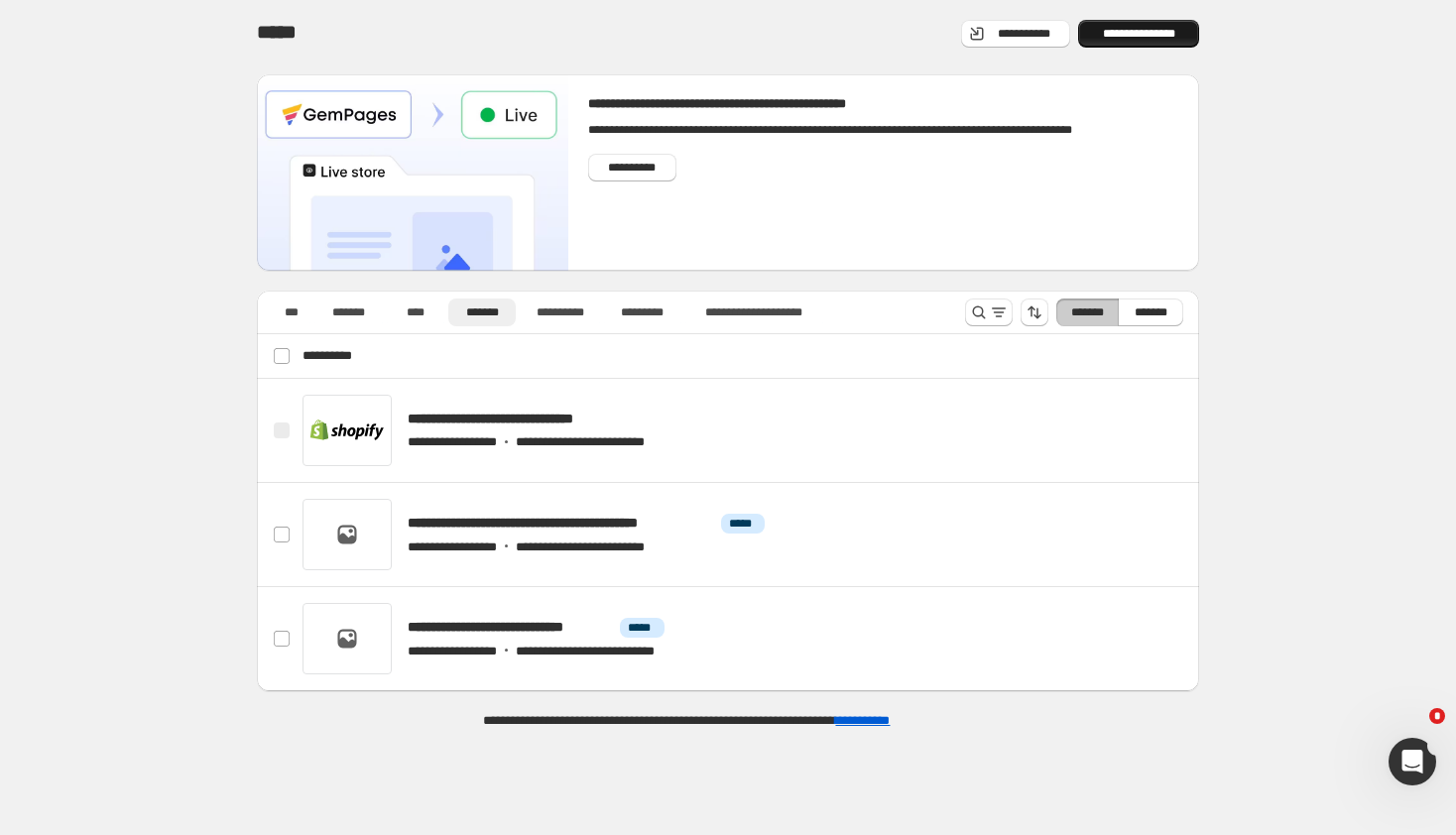 click on "**********" at bounding box center (1139, 34) 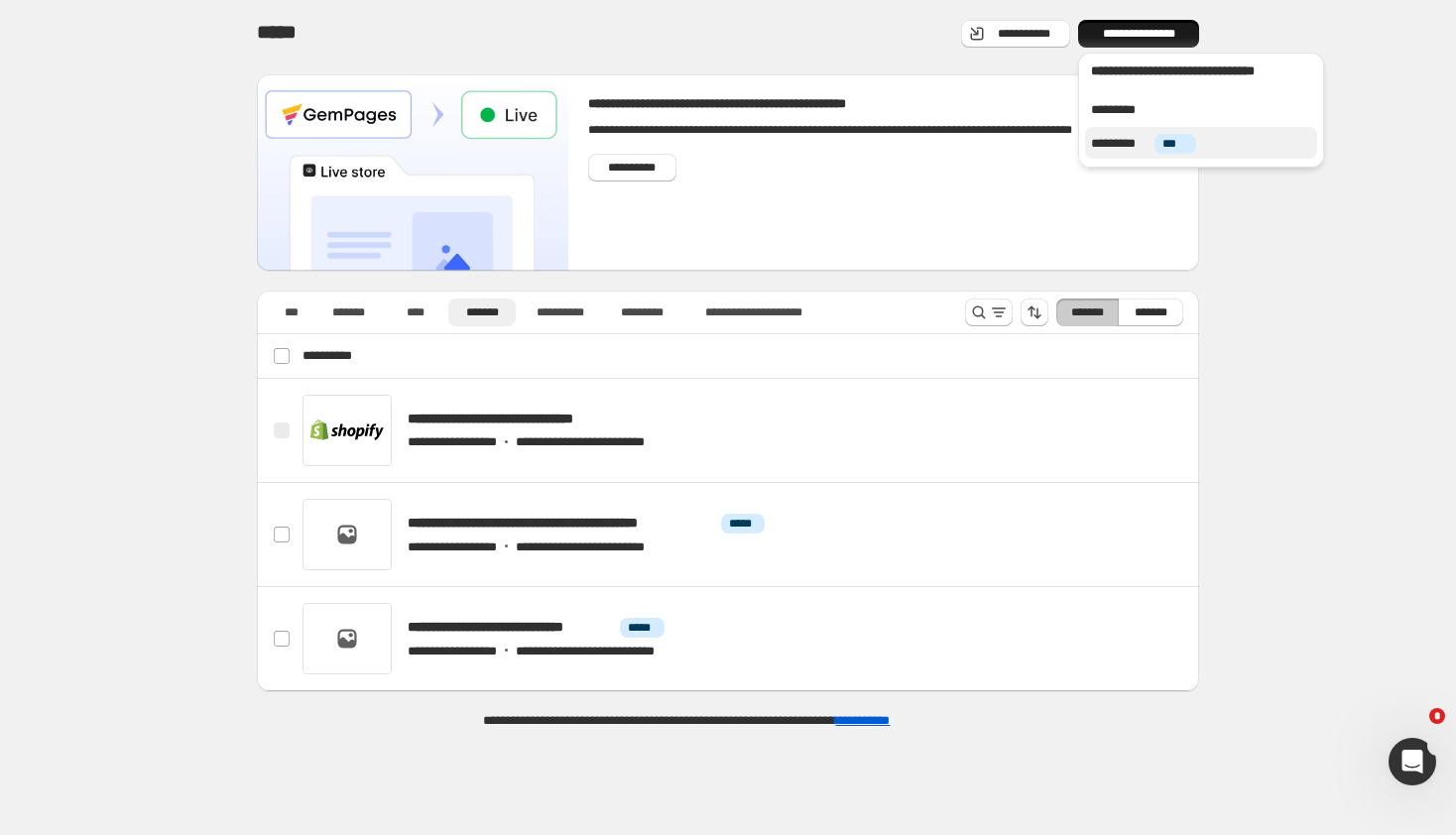 click on "*********" at bounding box center (1120, 144) 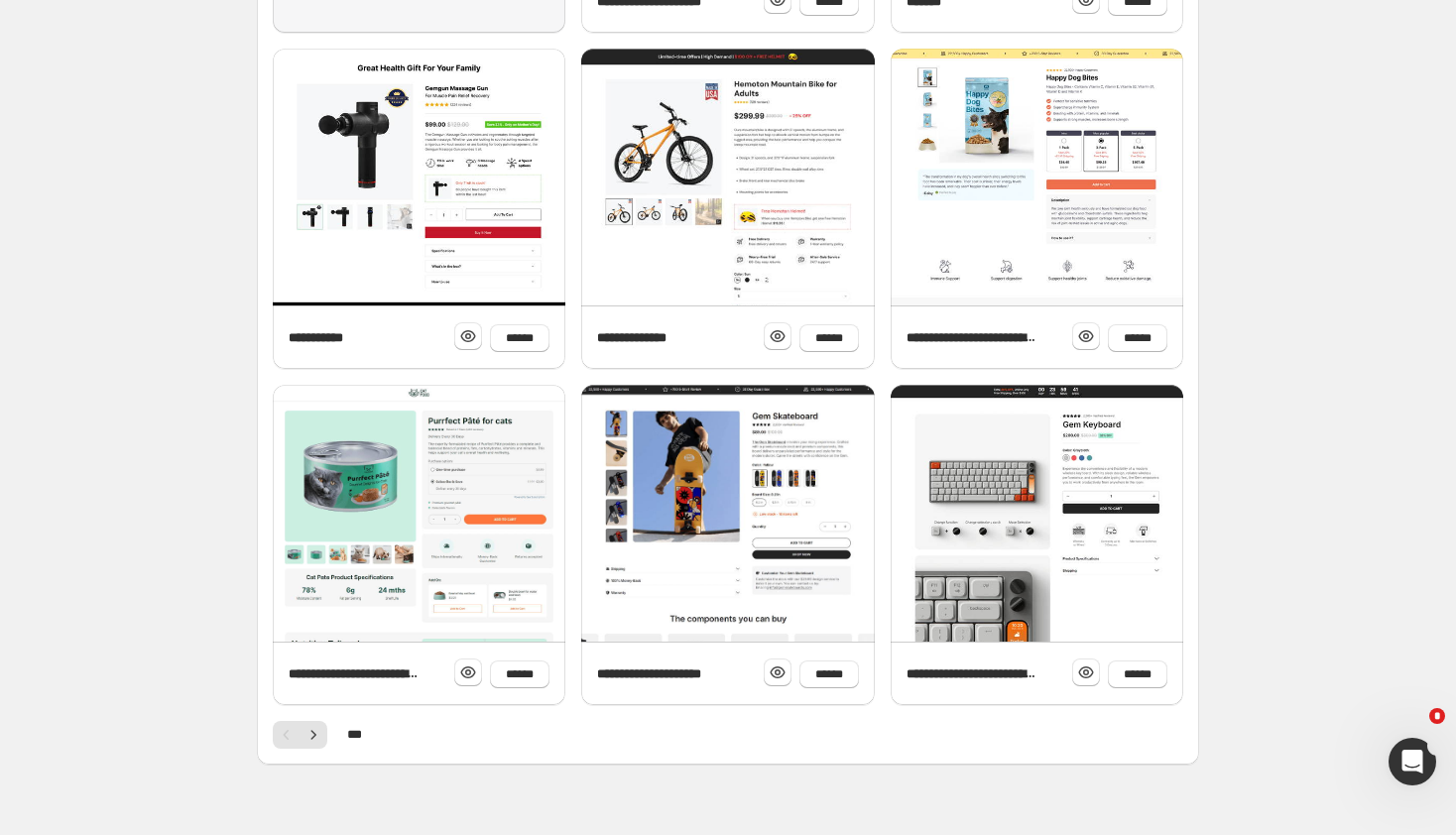 scroll, scrollTop: 593, scrollLeft: 0, axis: vertical 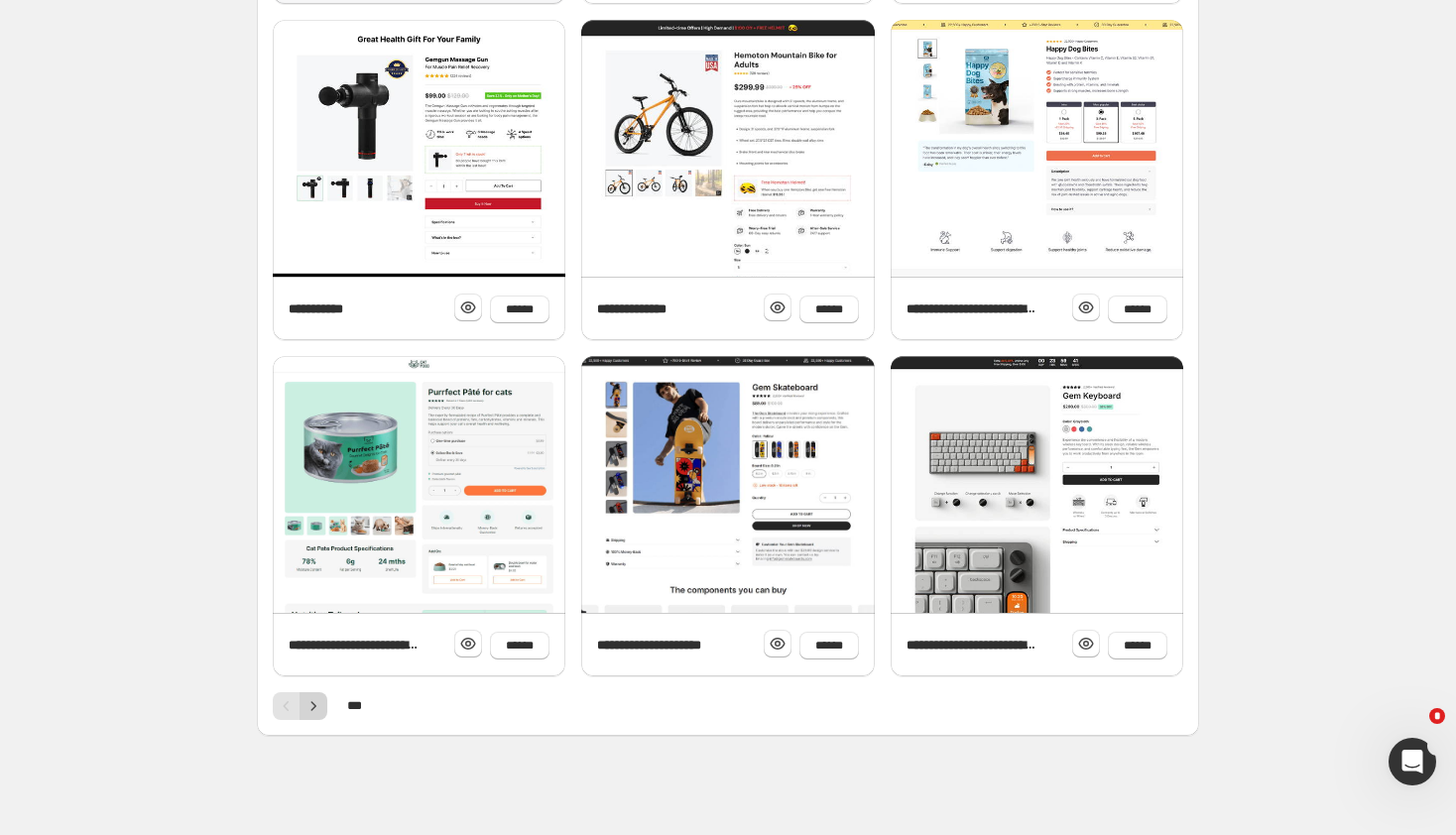 click 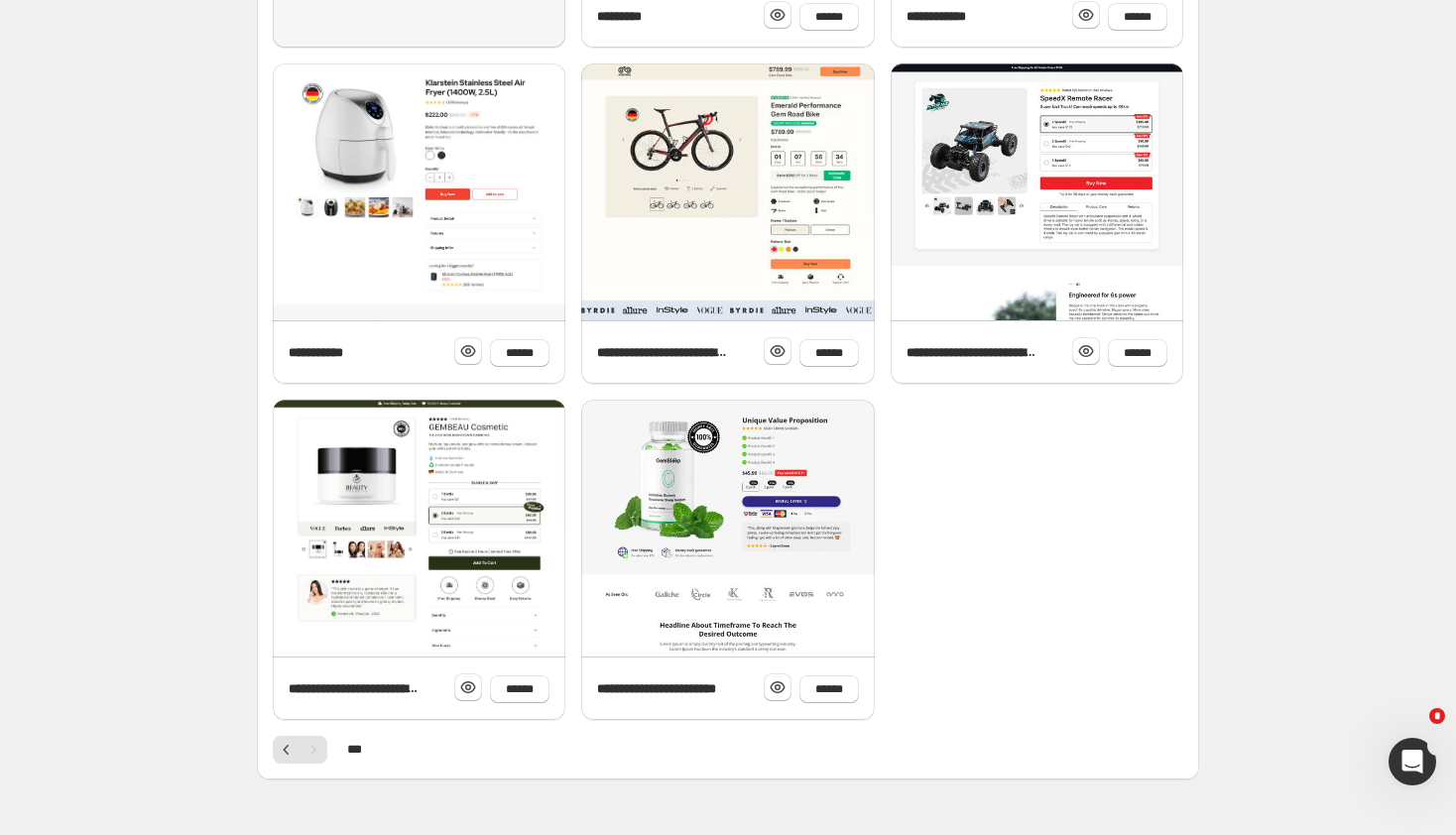 scroll, scrollTop: 575, scrollLeft: 0, axis: vertical 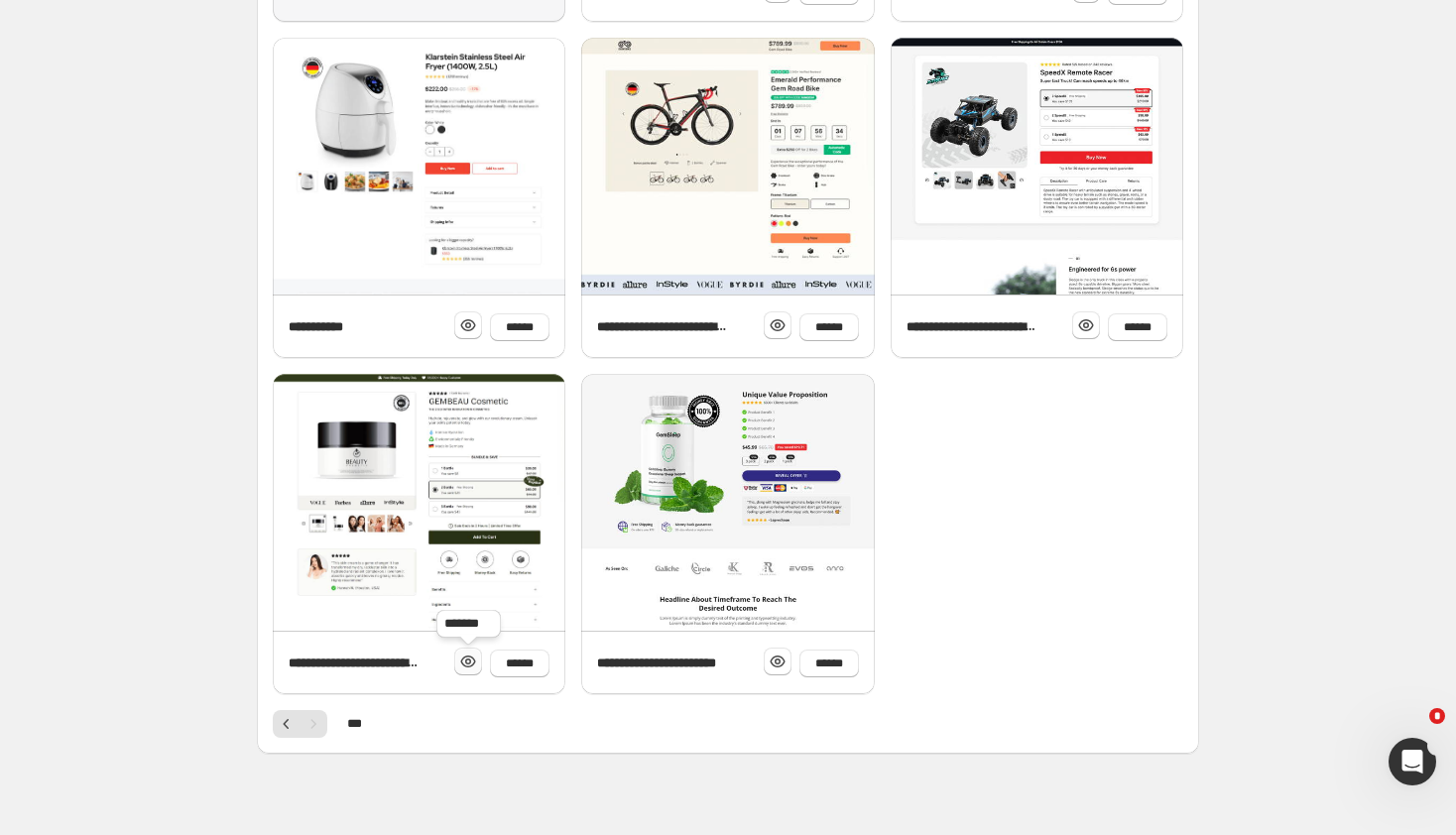 click 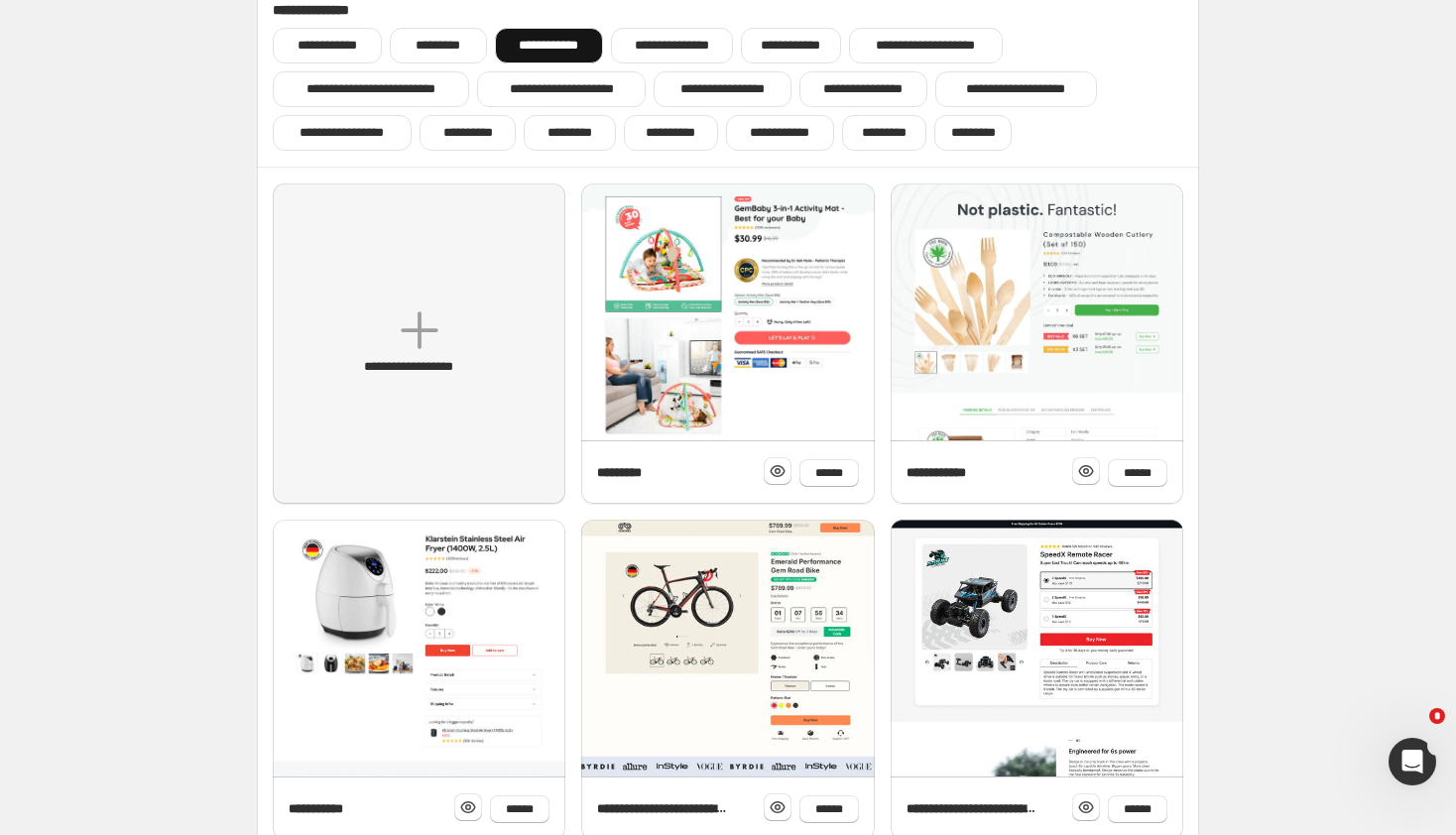 scroll, scrollTop: 0, scrollLeft: 0, axis: both 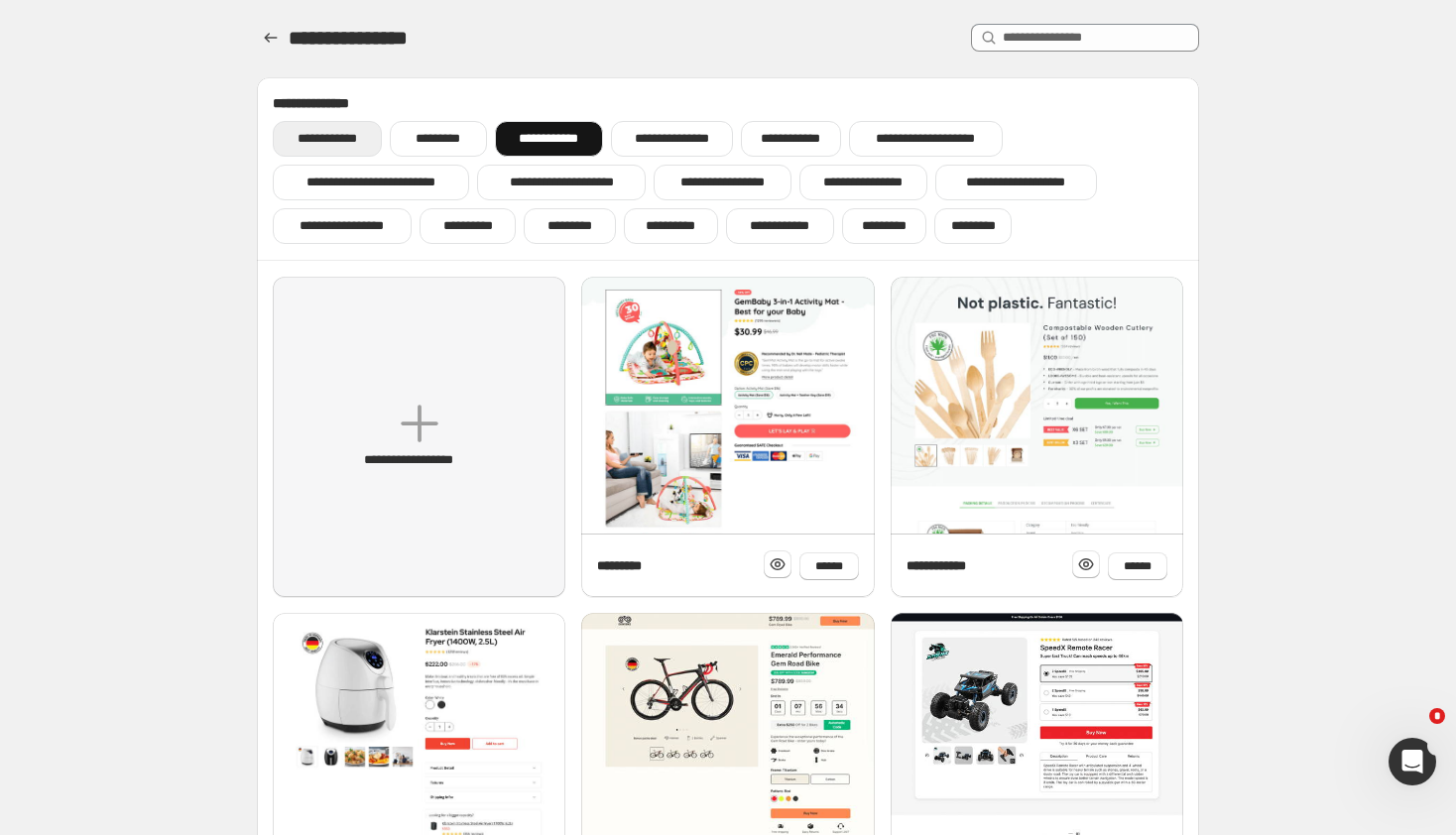 click on "**********" at bounding box center (327, 139) 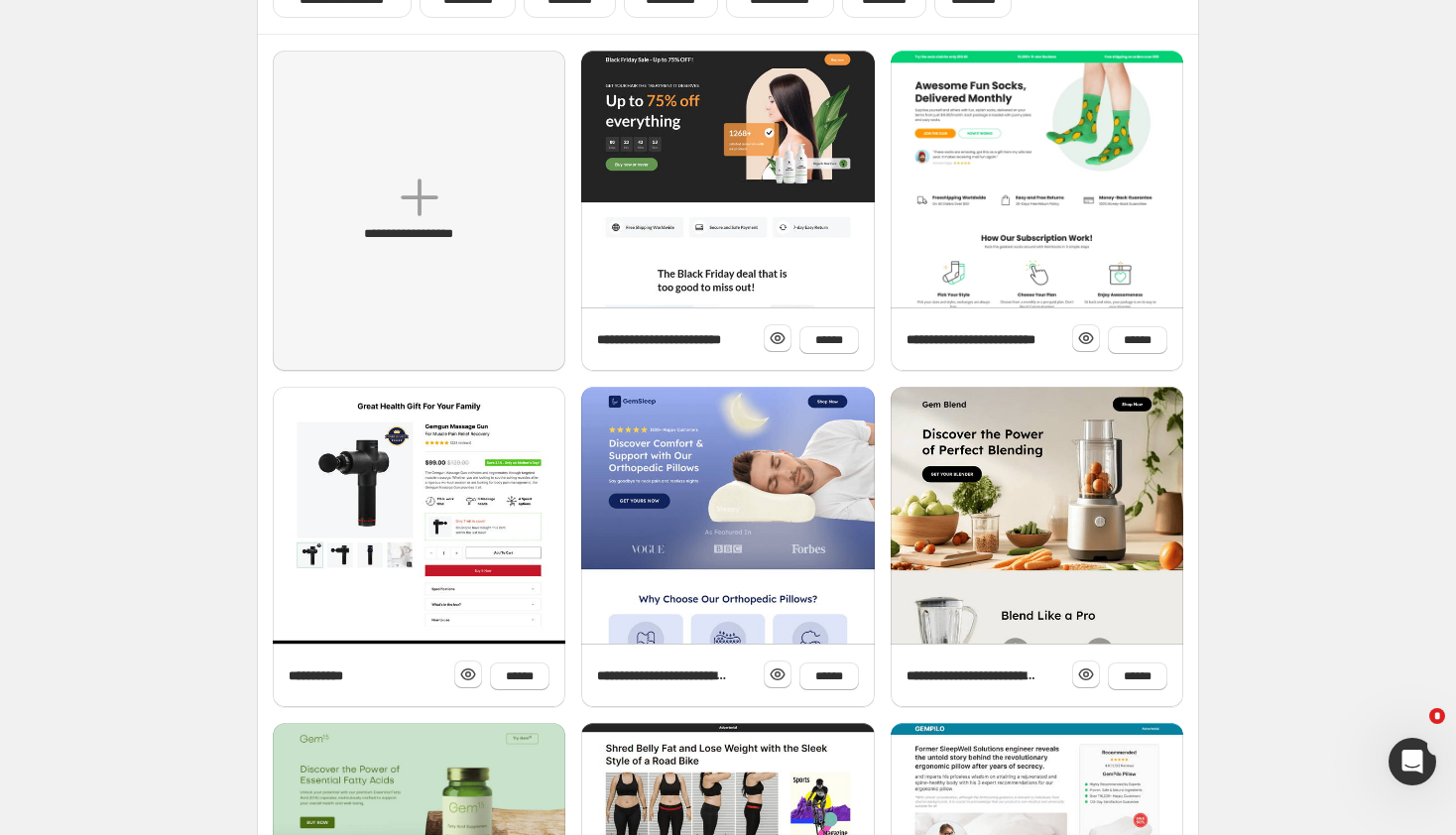 scroll, scrollTop: 0, scrollLeft: 0, axis: both 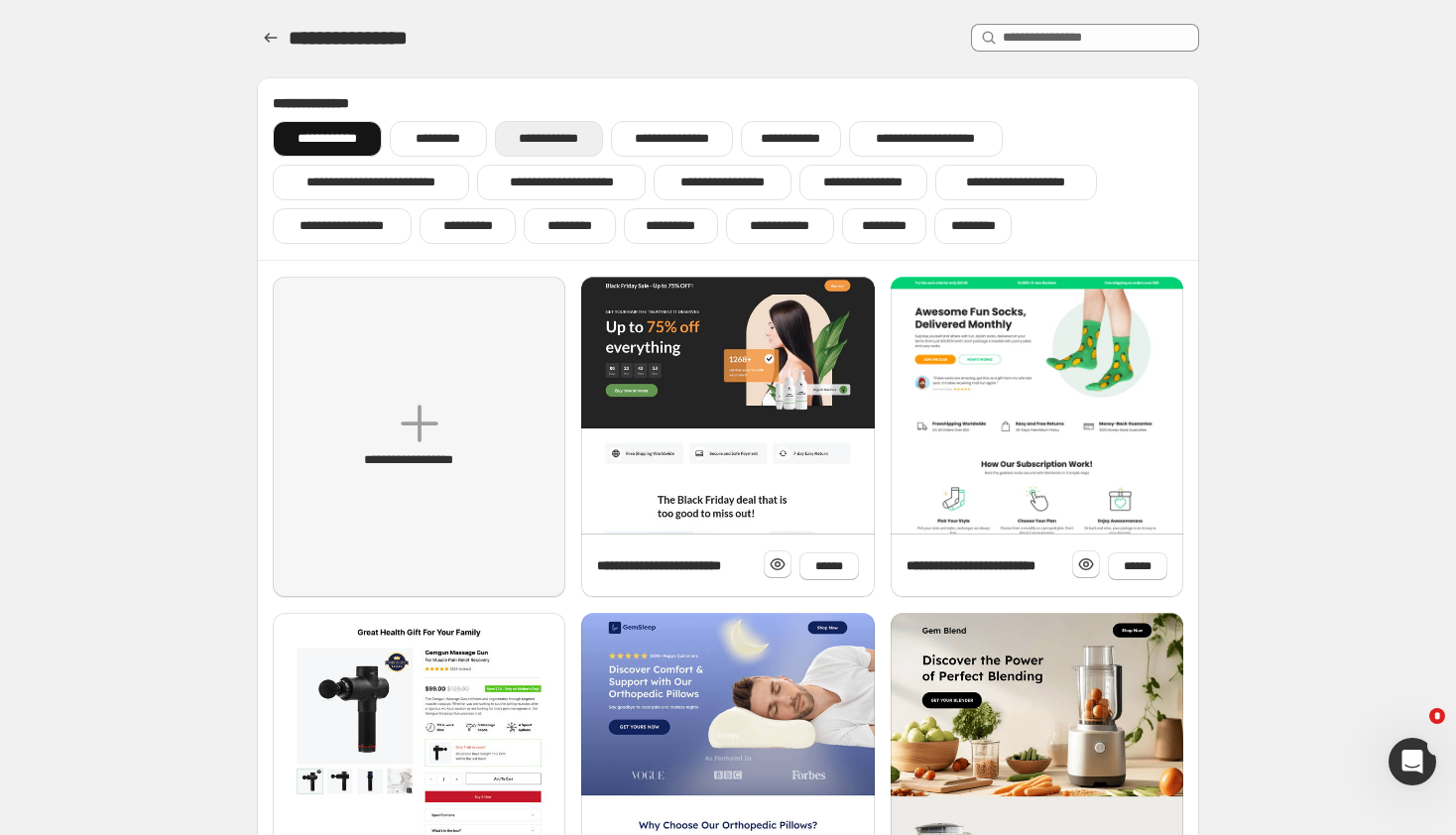click on "**********" at bounding box center (548, 139) 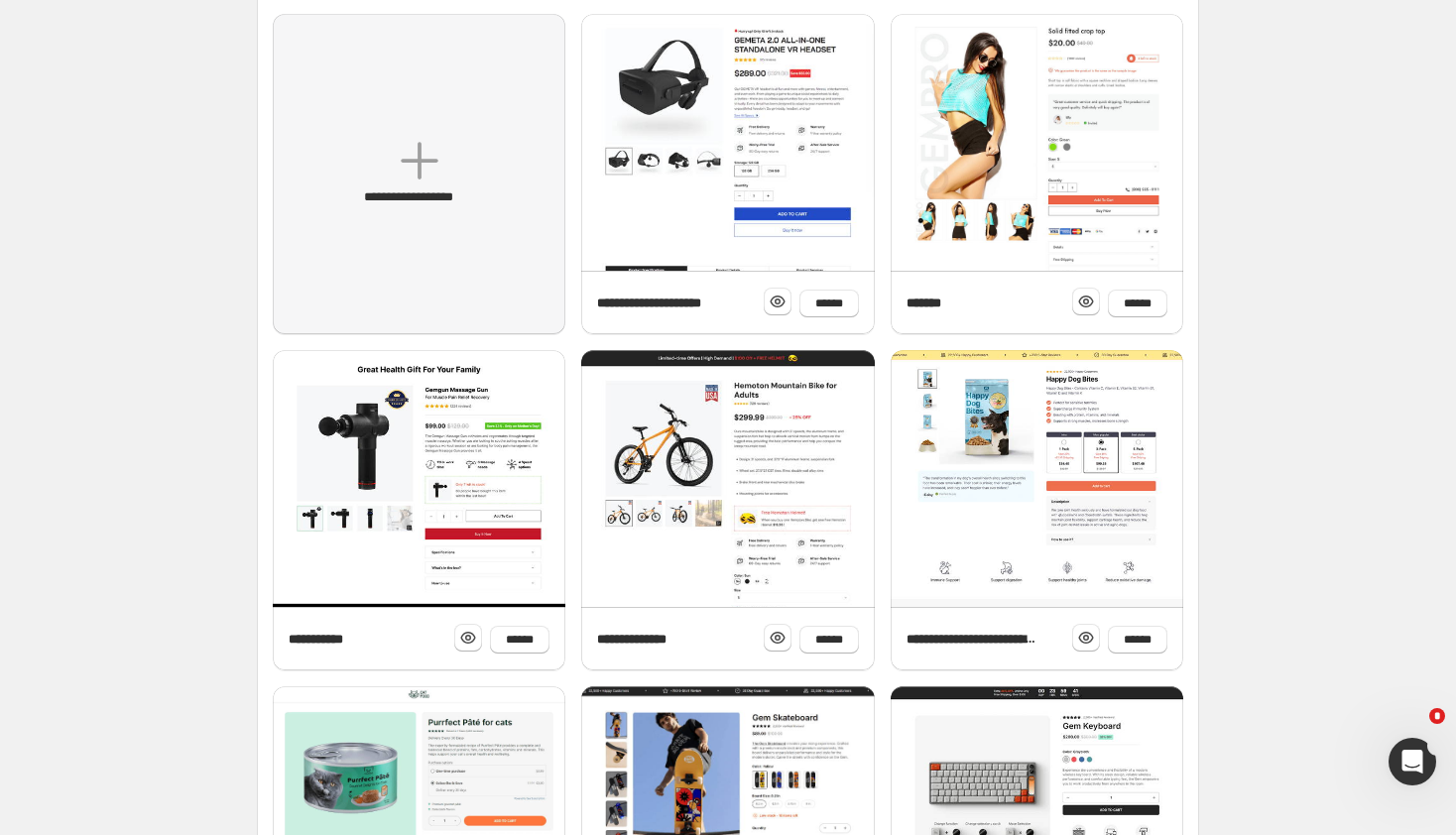 scroll, scrollTop: 593, scrollLeft: 0, axis: vertical 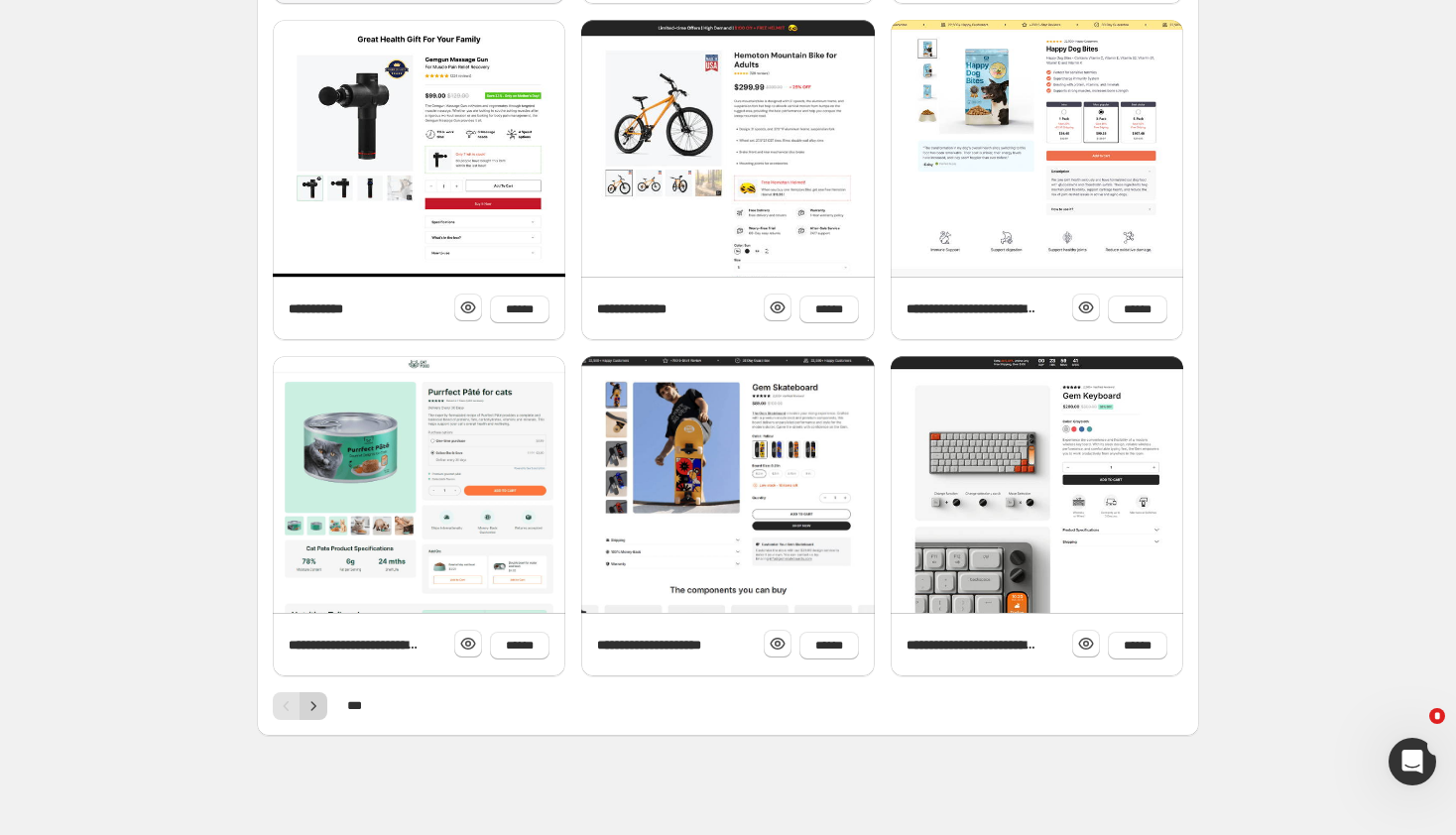 click 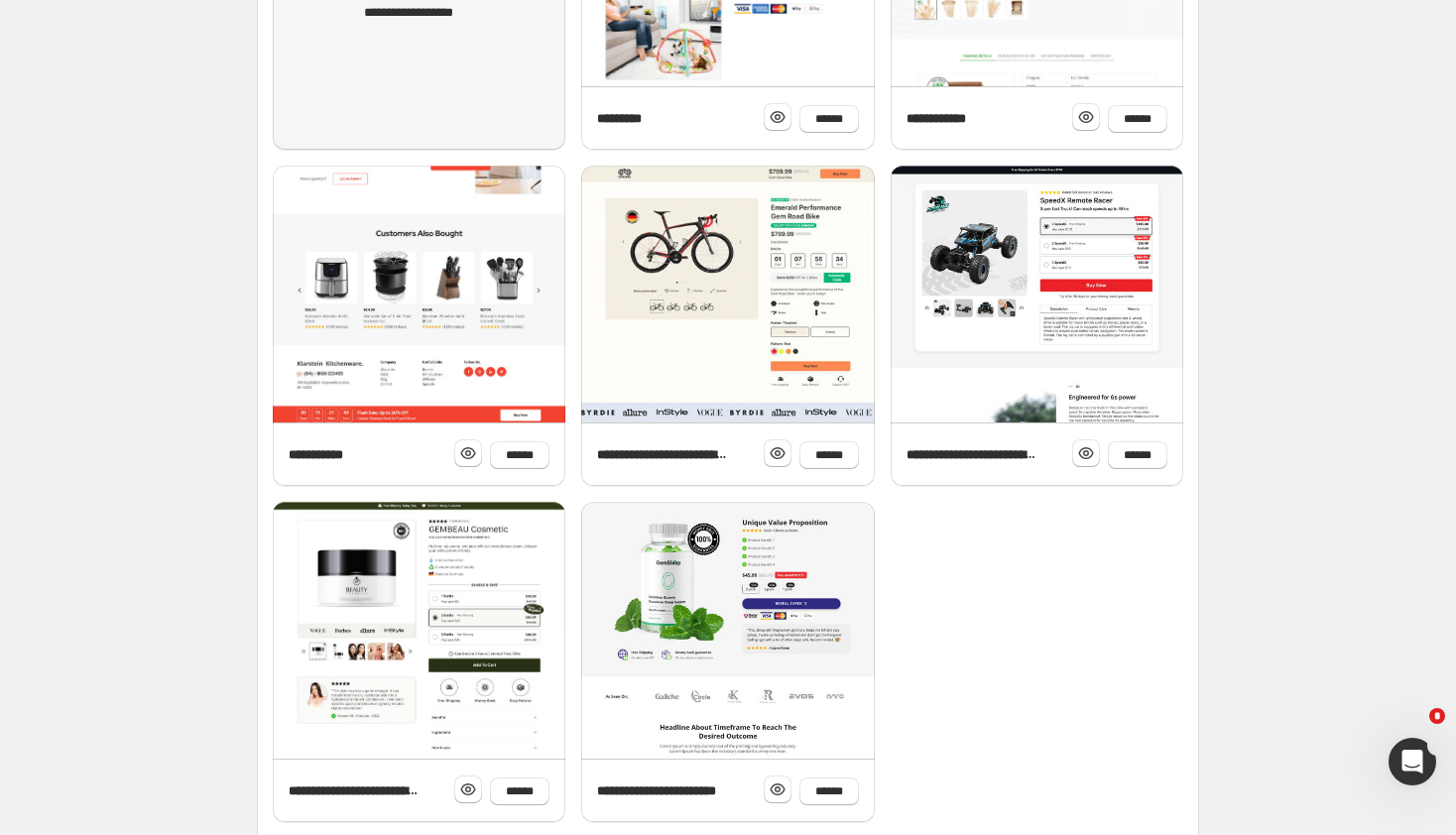 scroll, scrollTop: 540, scrollLeft: 0, axis: vertical 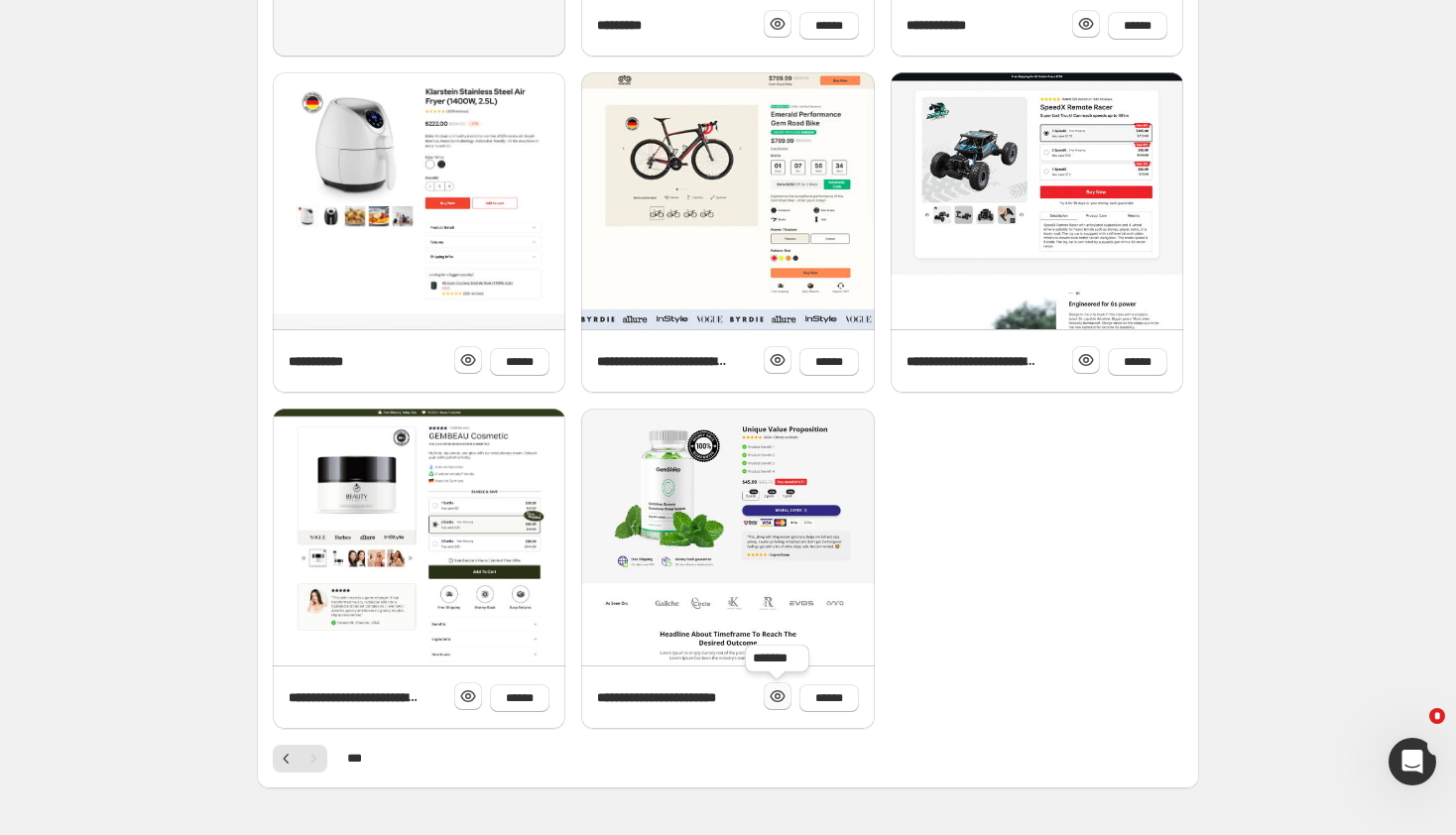 click 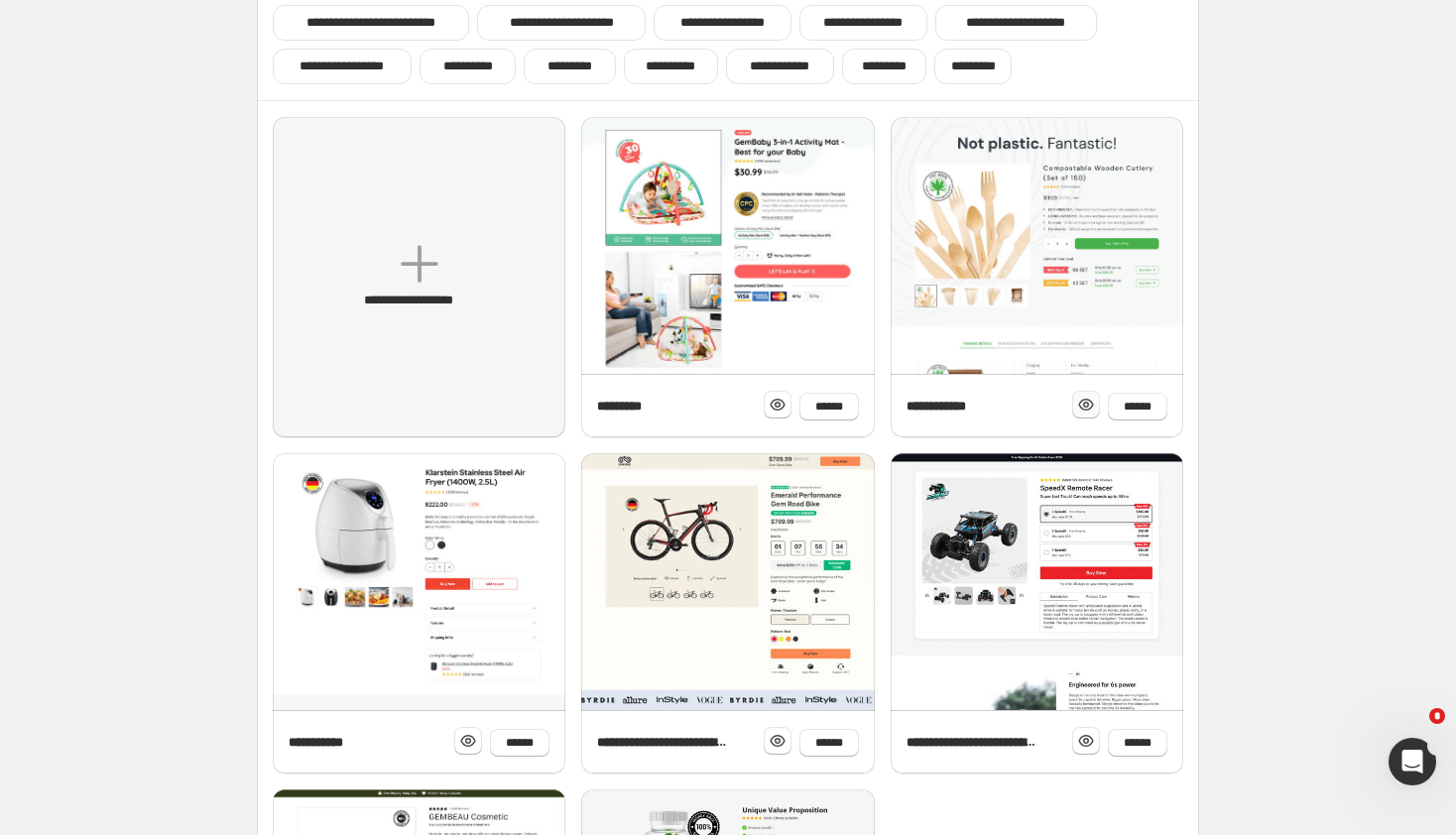 scroll, scrollTop: 161, scrollLeft: 0, axis: vertical 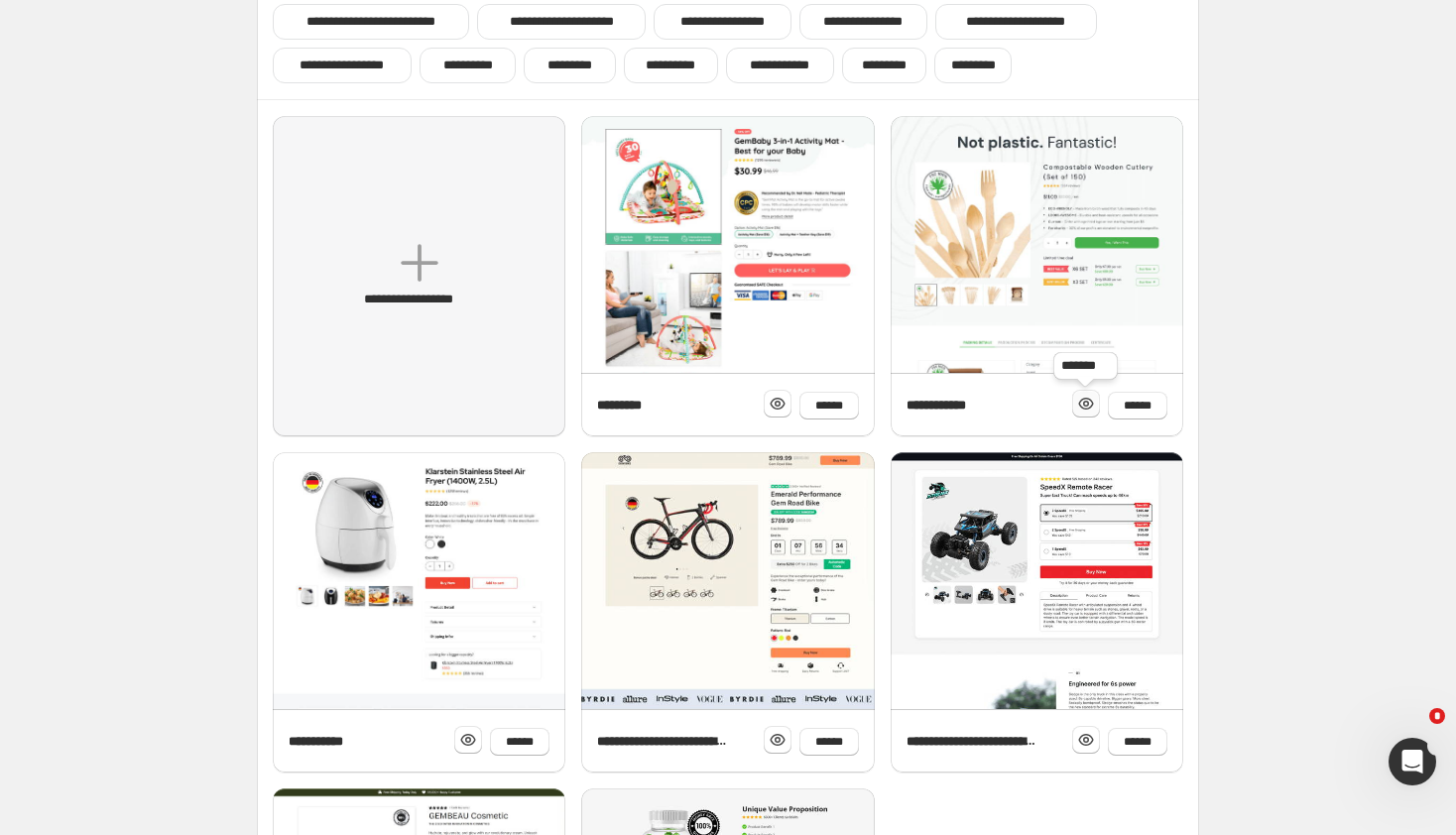 click 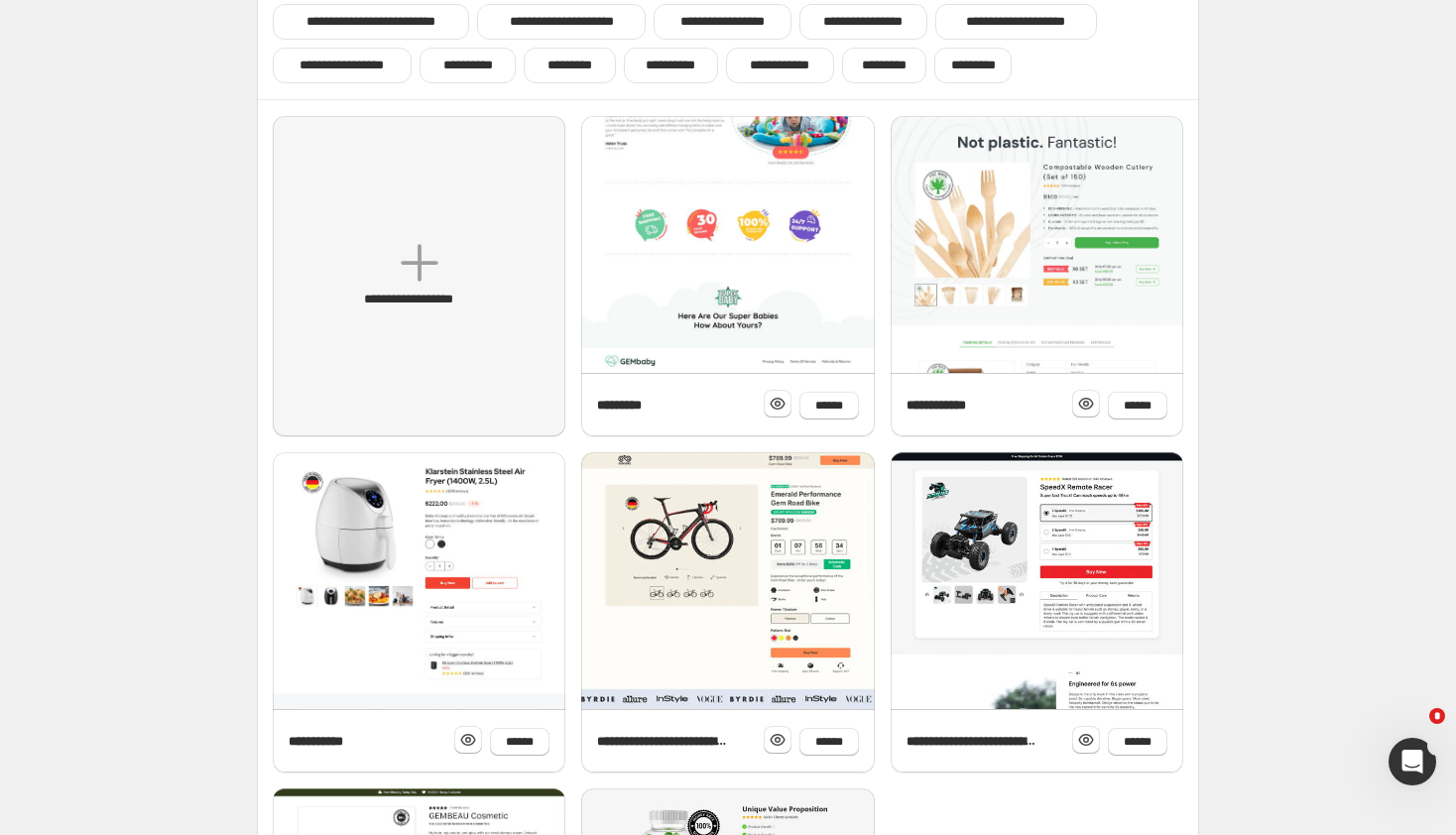 scroll, scrollTop: 0, scrollLeft: 0, axis: both 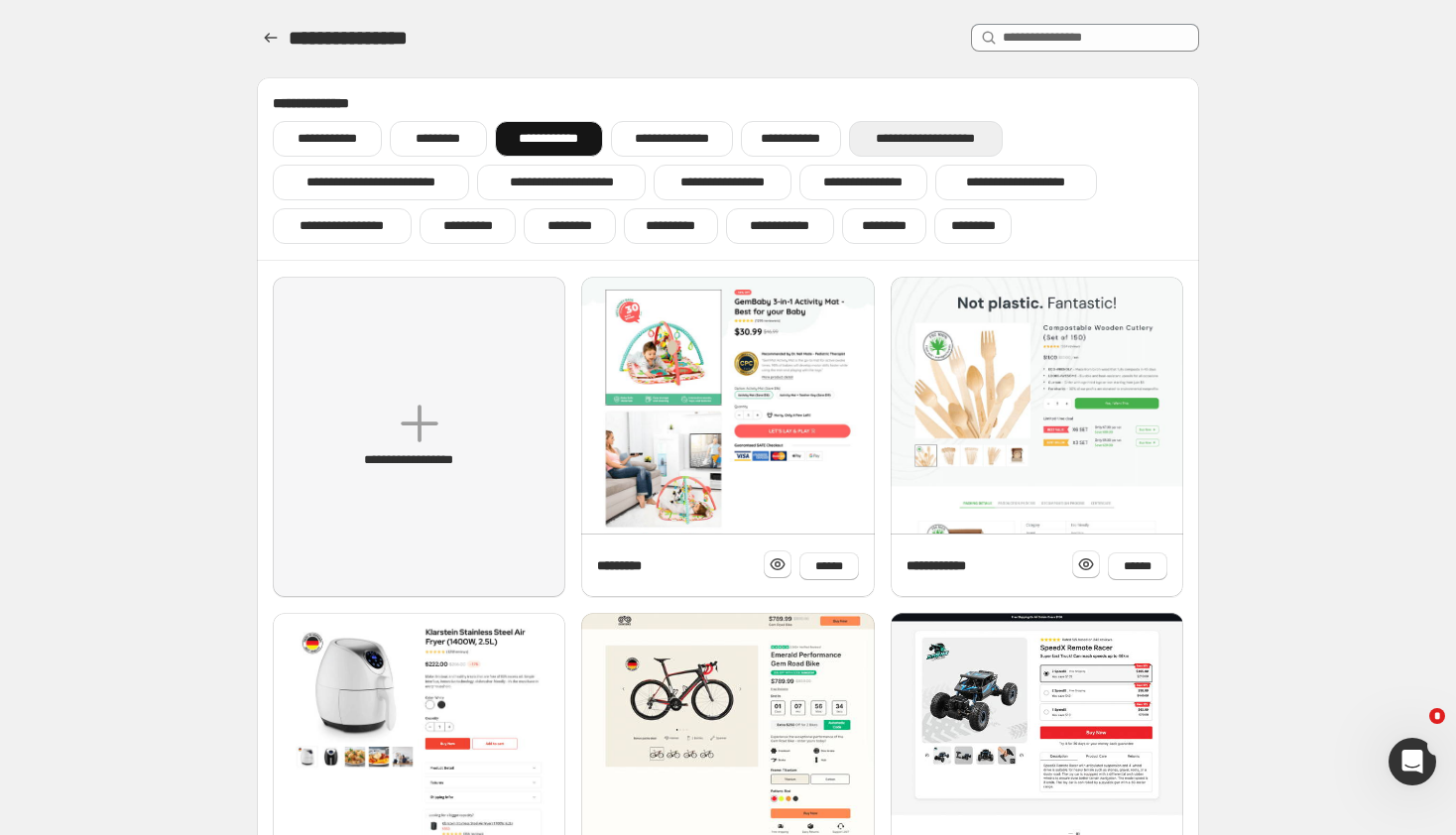 click on "**********" at bounding box center (926, 139) 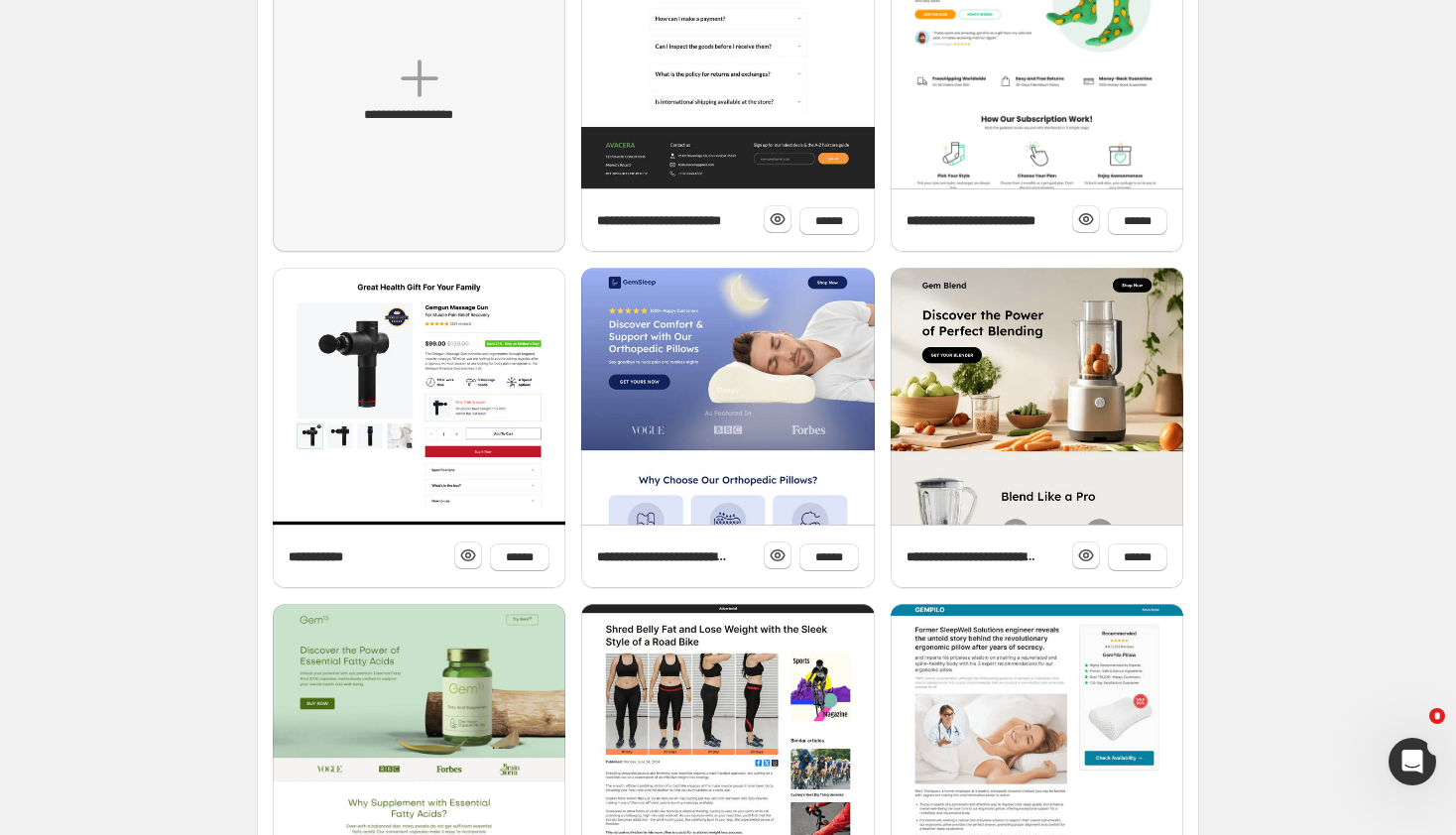 scroll, scrollTop: 593, scrollLeft: 0, axis: vertical 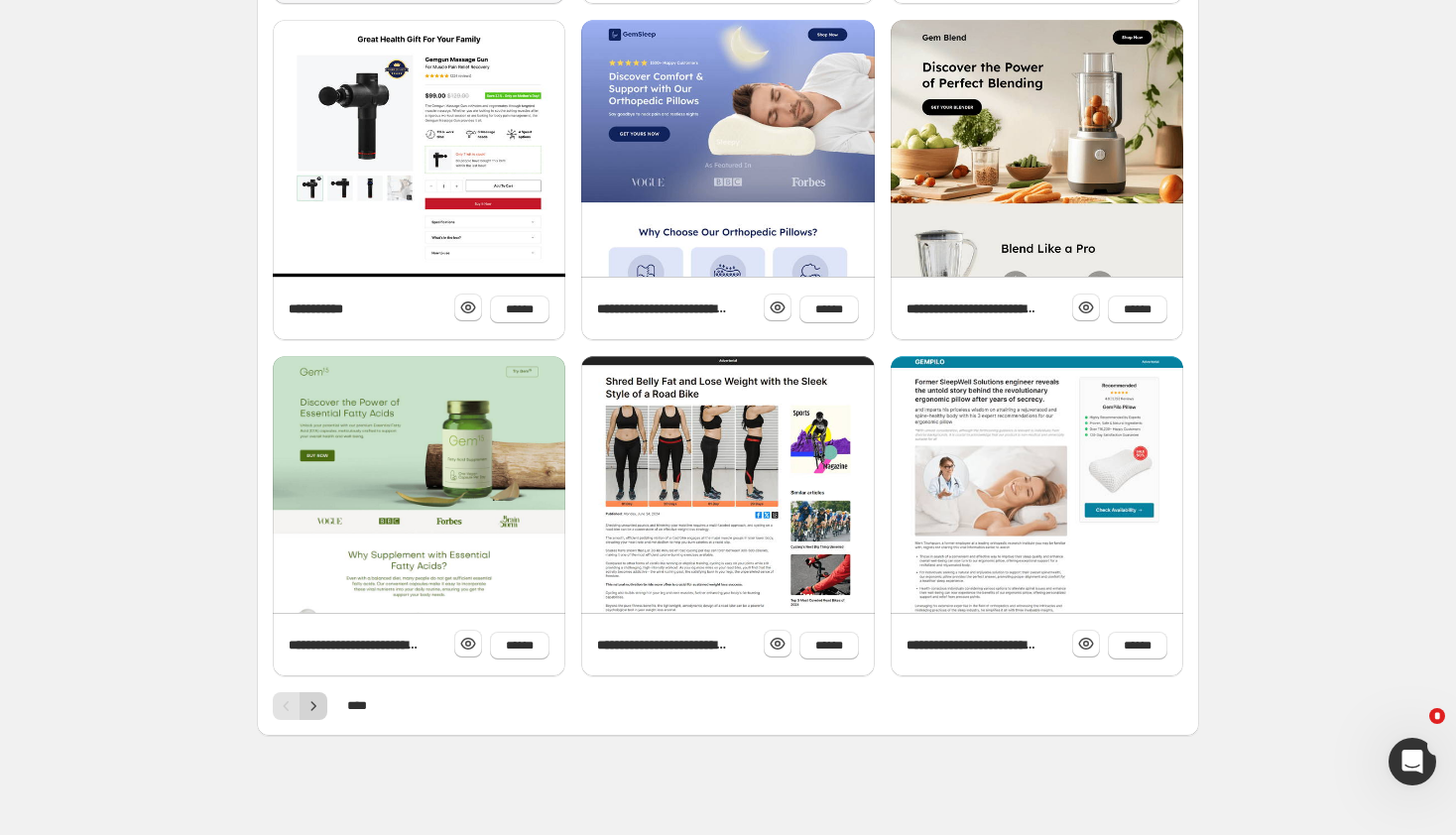 click 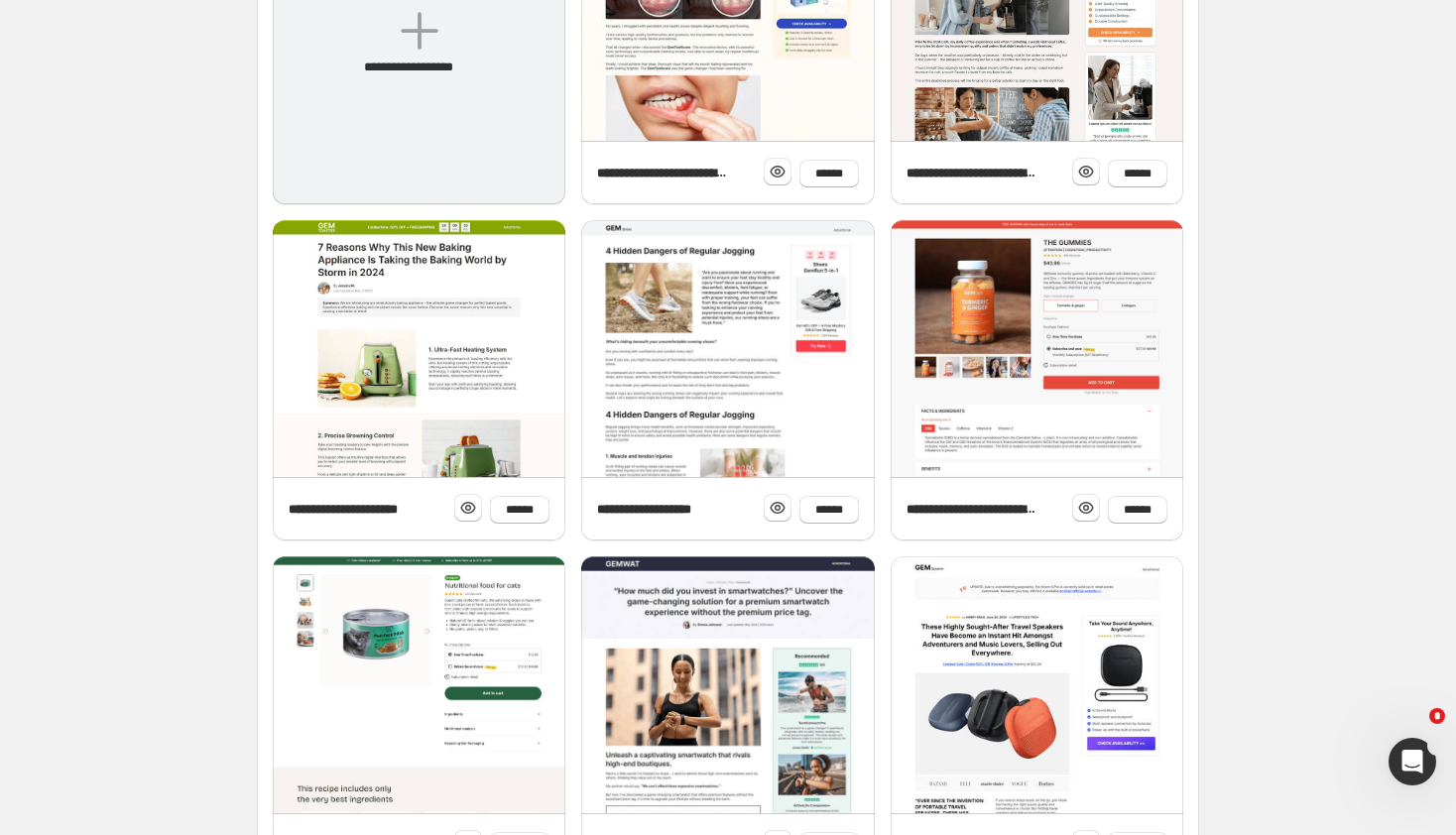 scroll, scrollTop: 593, scrollLeft: 0, axis: vertical 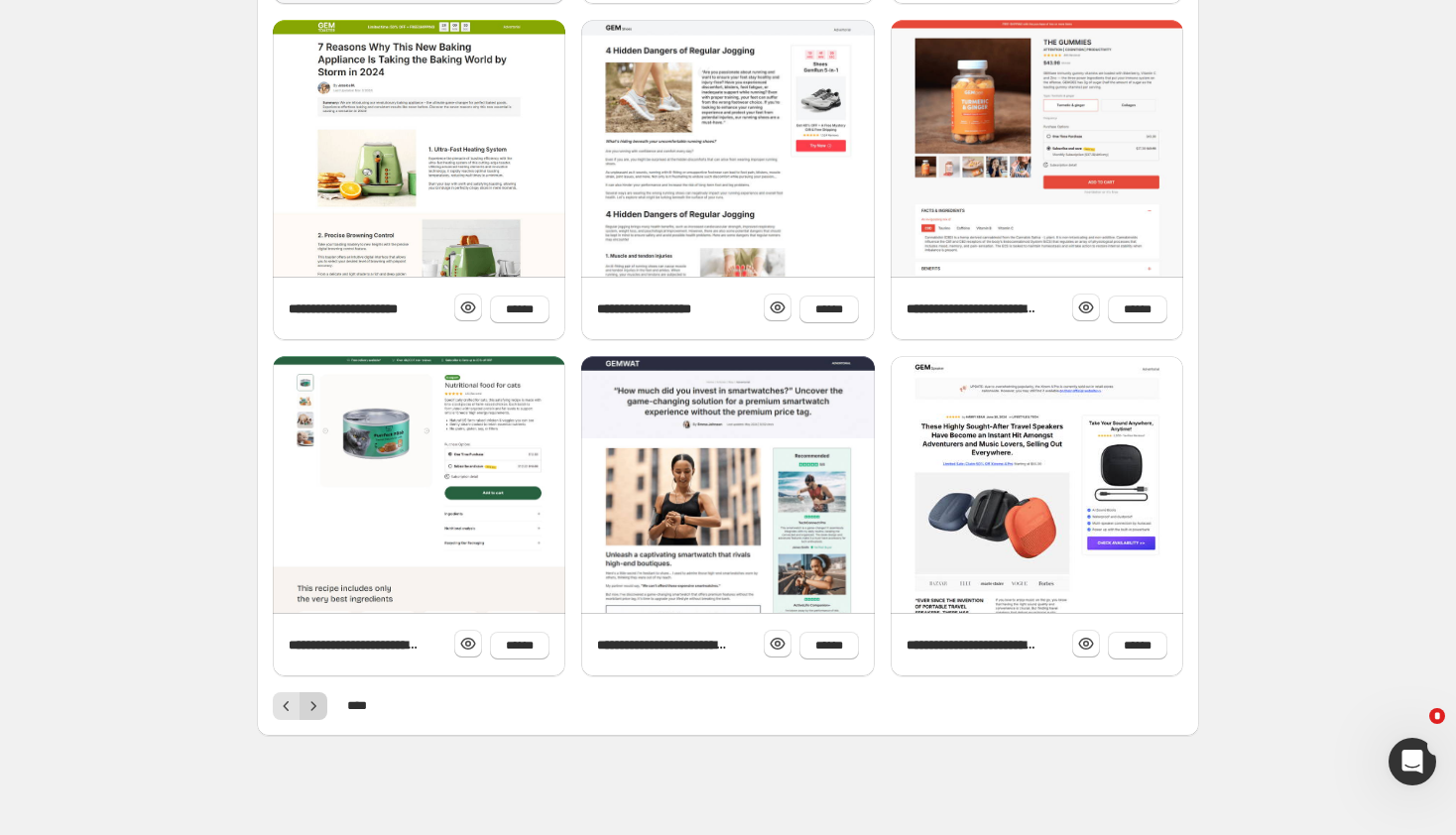 click 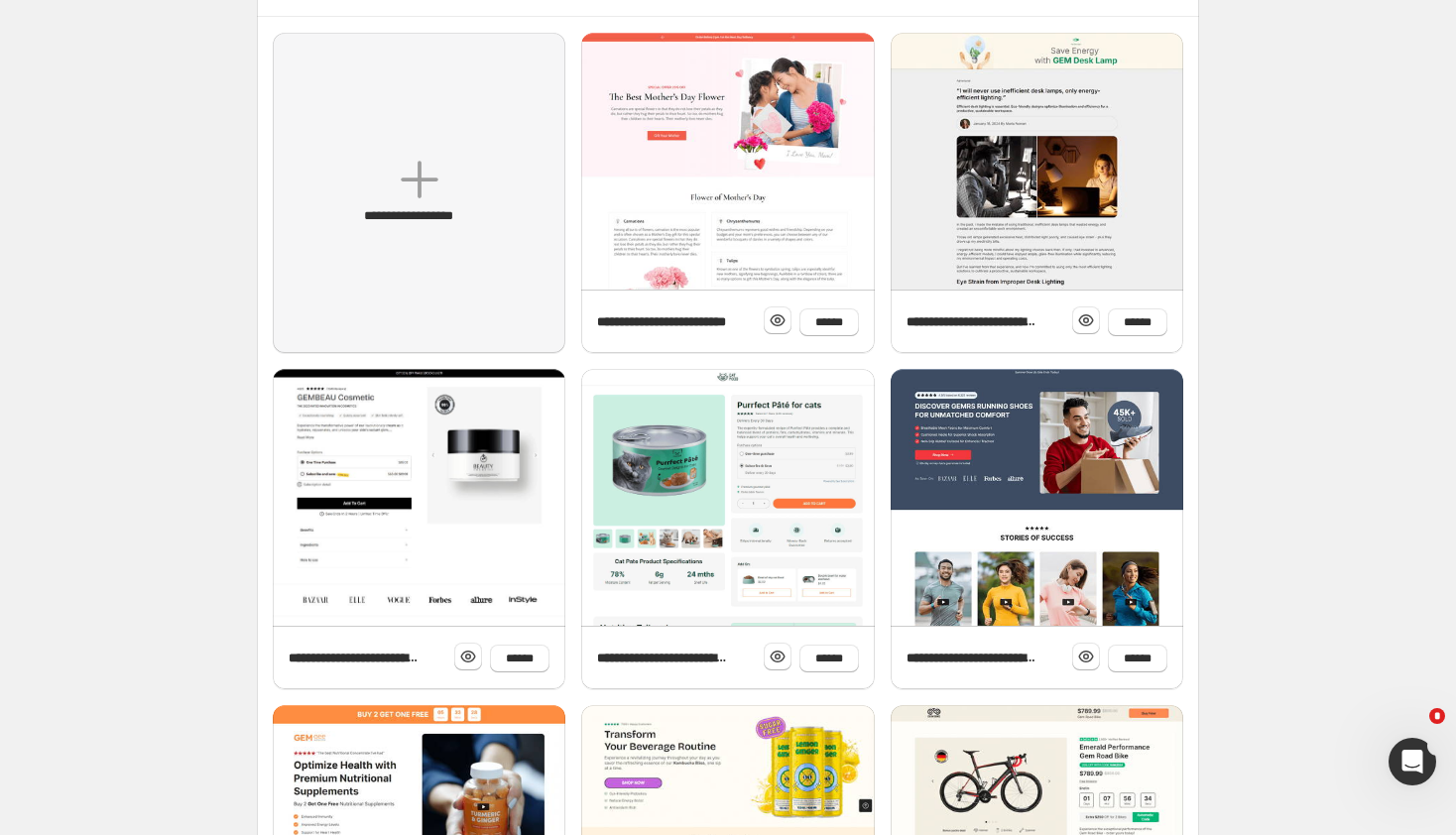 scroll, scrollTop: 252, scrollLeft: 0, axis: vertical 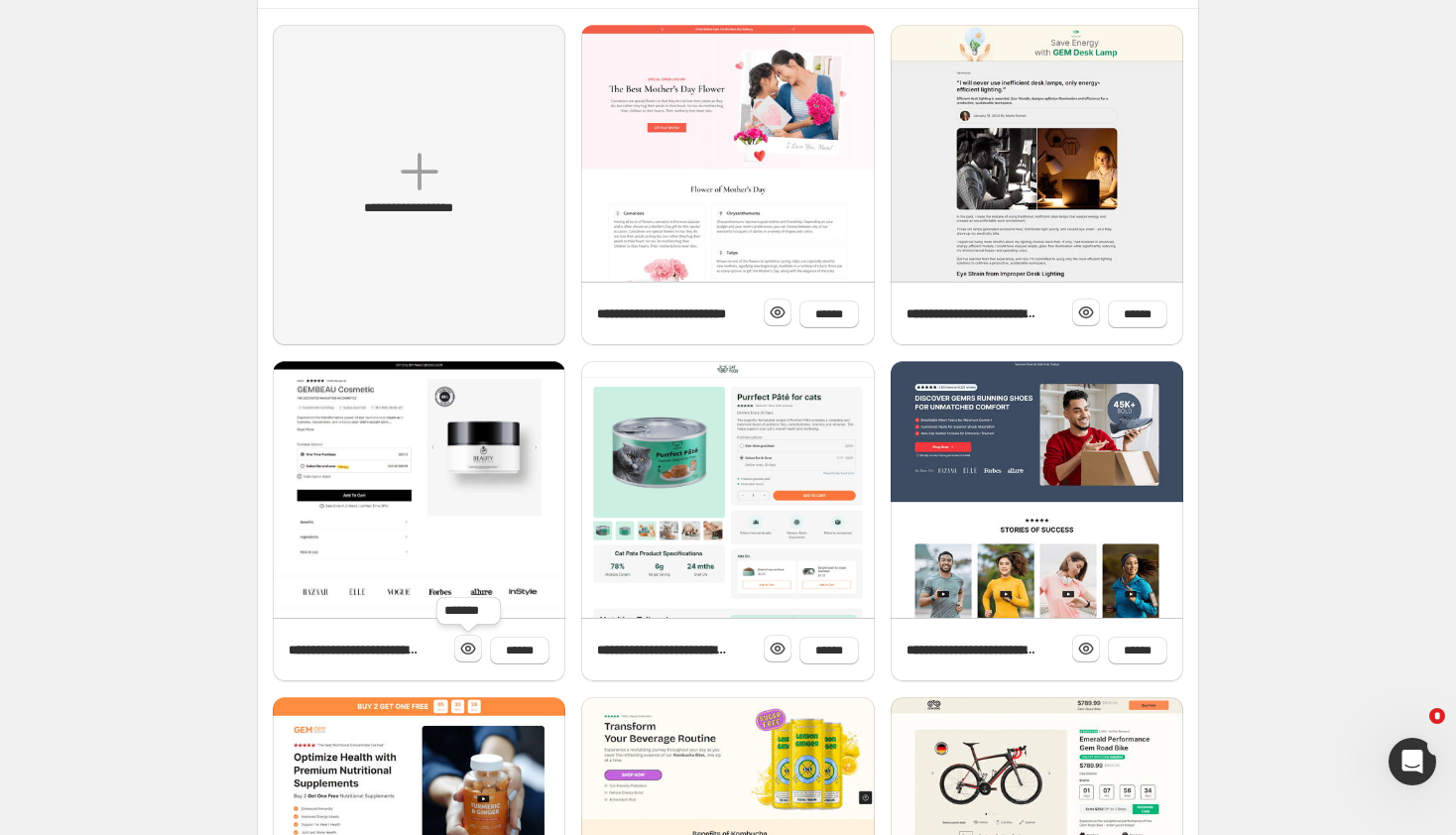 click 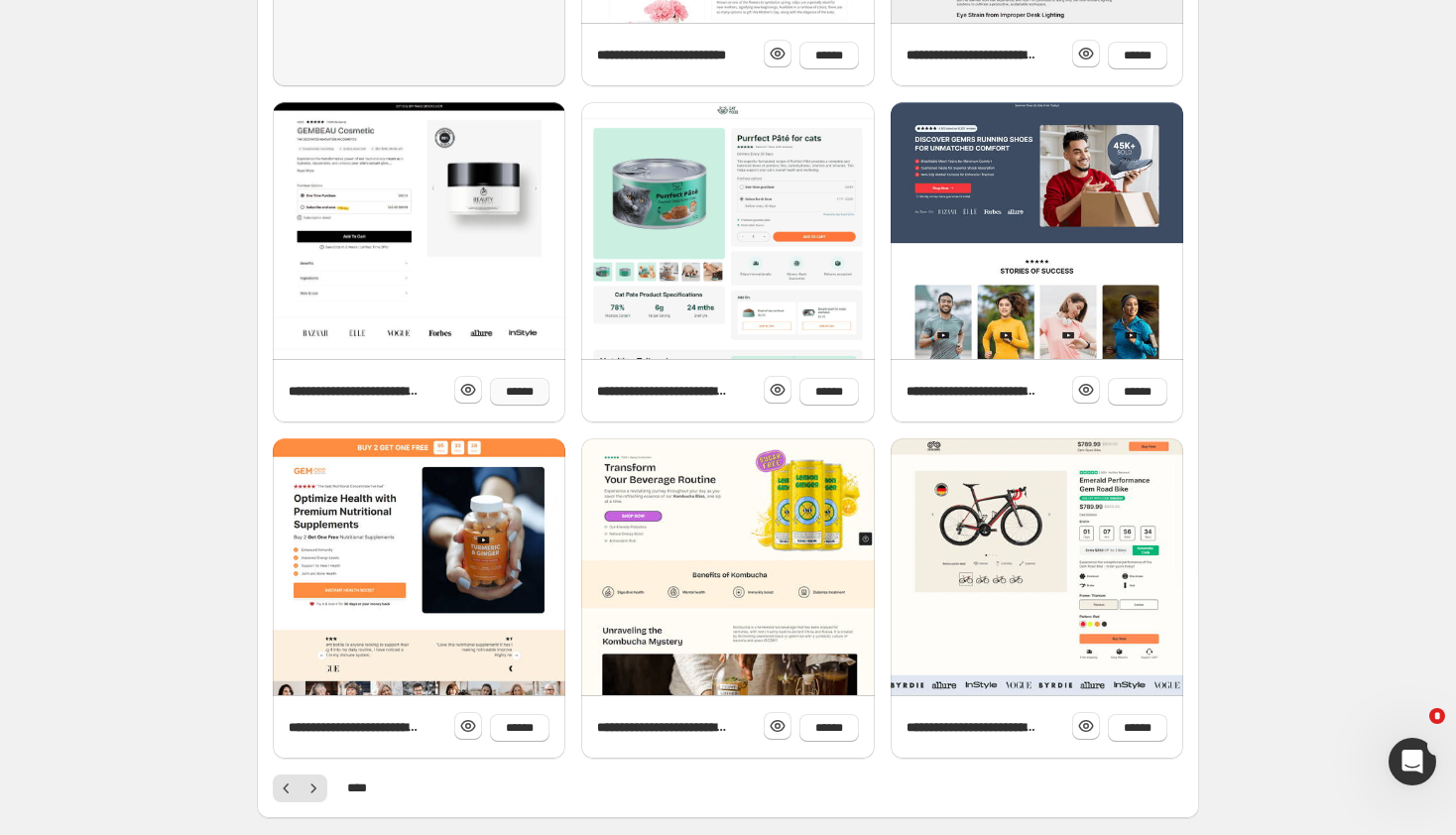 scroll, scrollTop: 514, scrollLeft: 0, axis: vertical 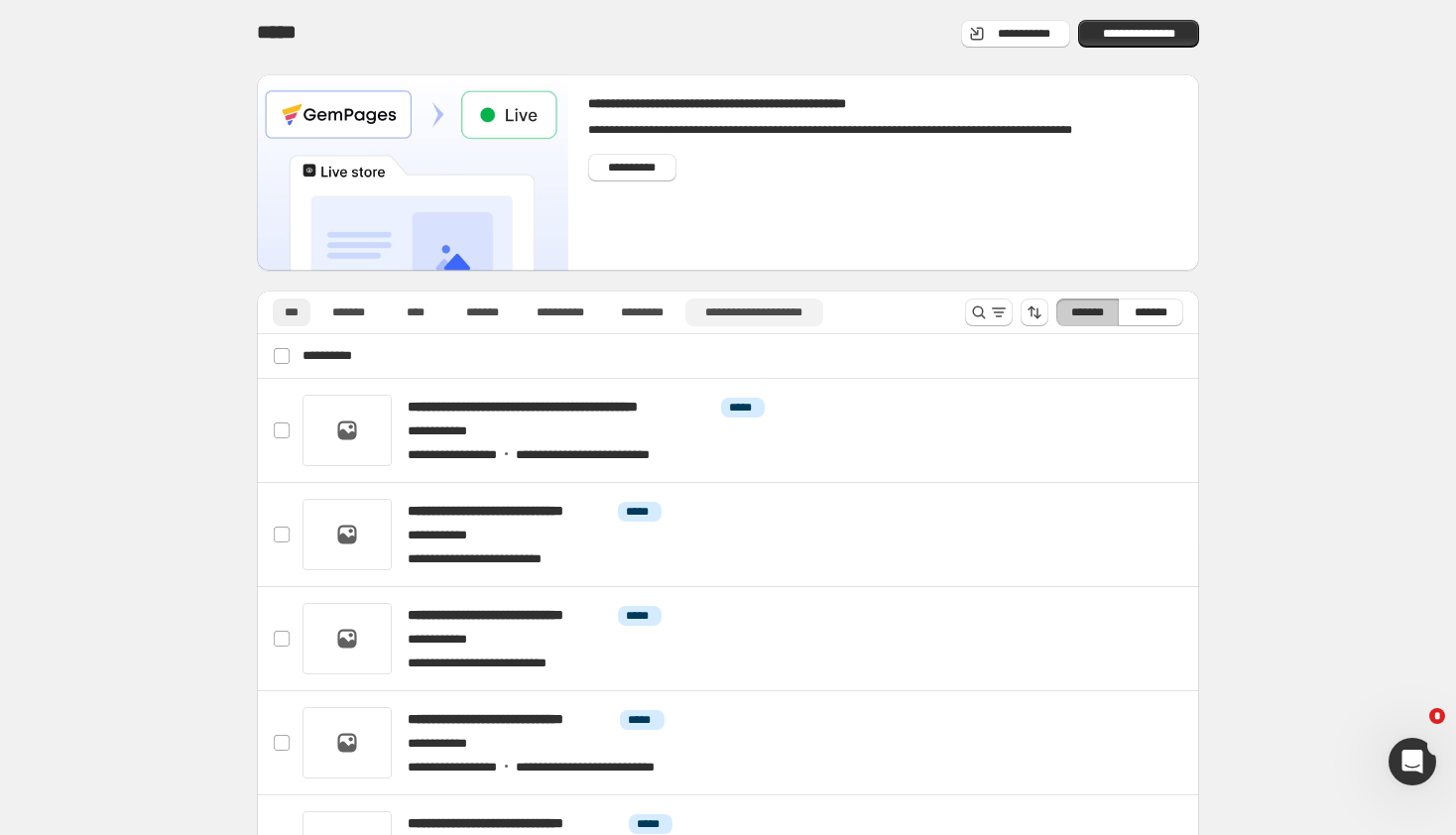 click on "**********" at bounding box center (754, 312) 